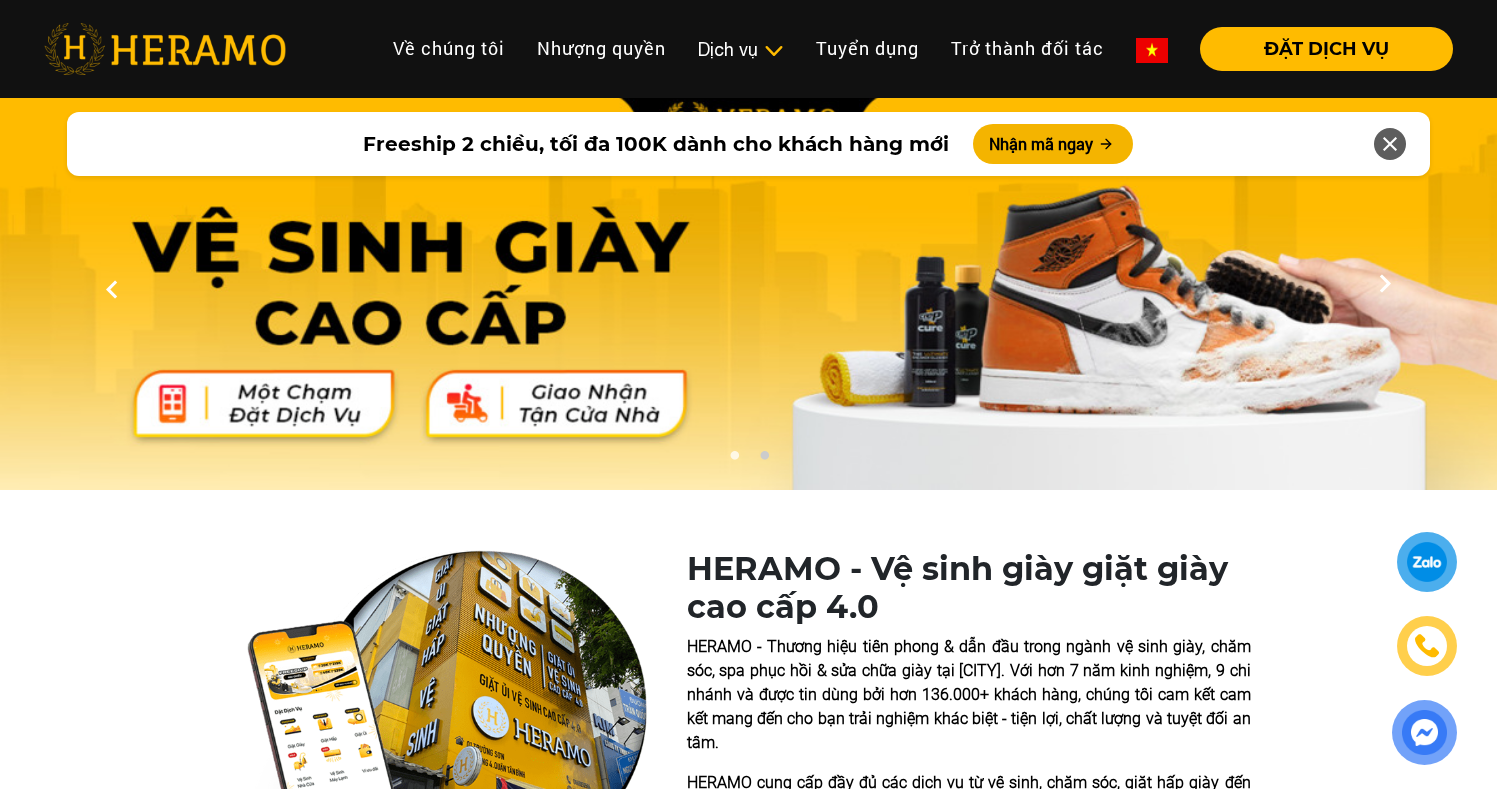 scroll, scrollTop: 0, scrollLeft: 0, axis: both 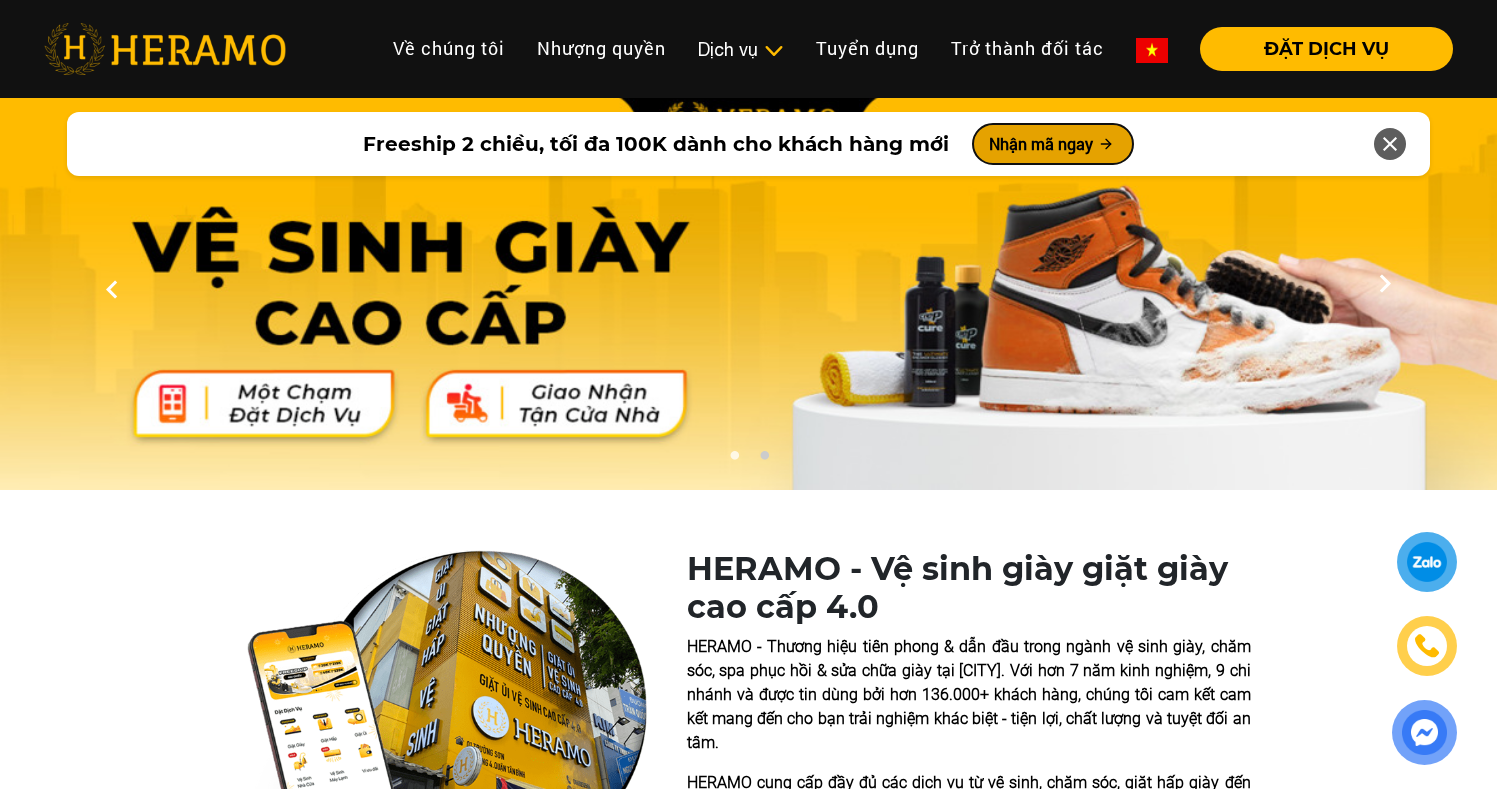 click on "Nhận mã ngay" at bounding box center (1053, 144) 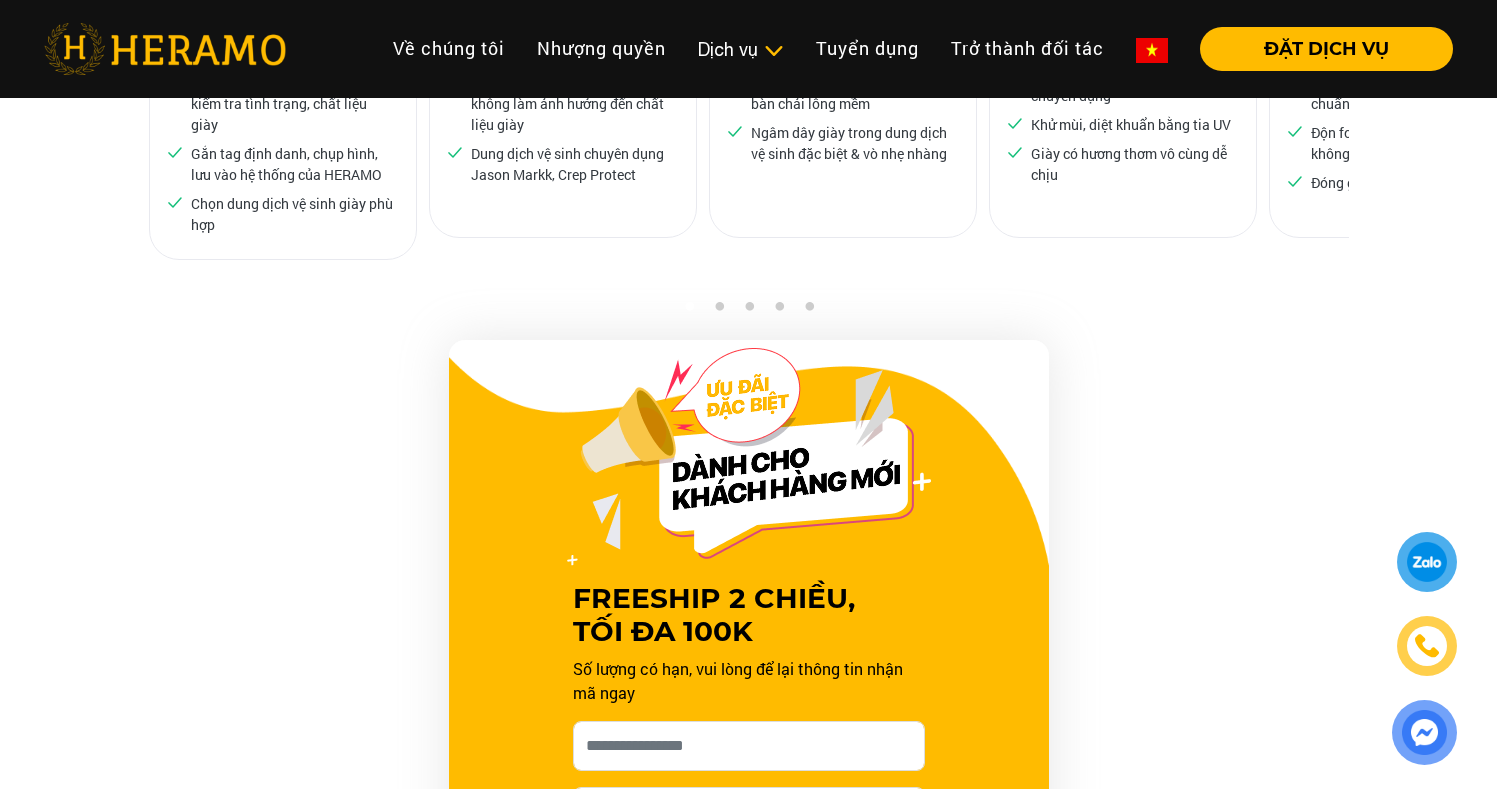 scroll, scrollTop: 2009, scrollLeft: 0, axis: vertical 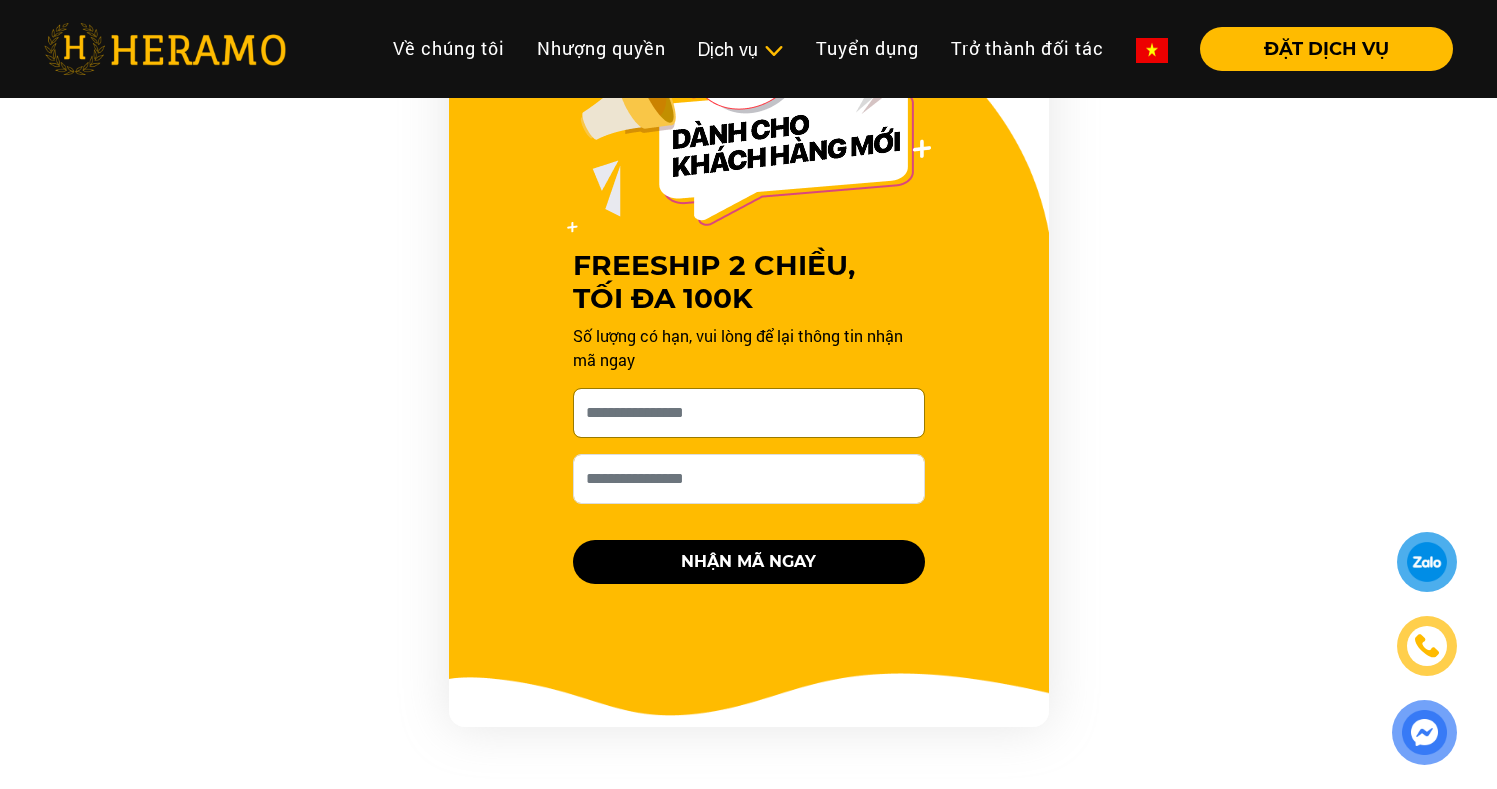 click on "Cho HERAMO xin tên của bạn nhé  [NAME]" 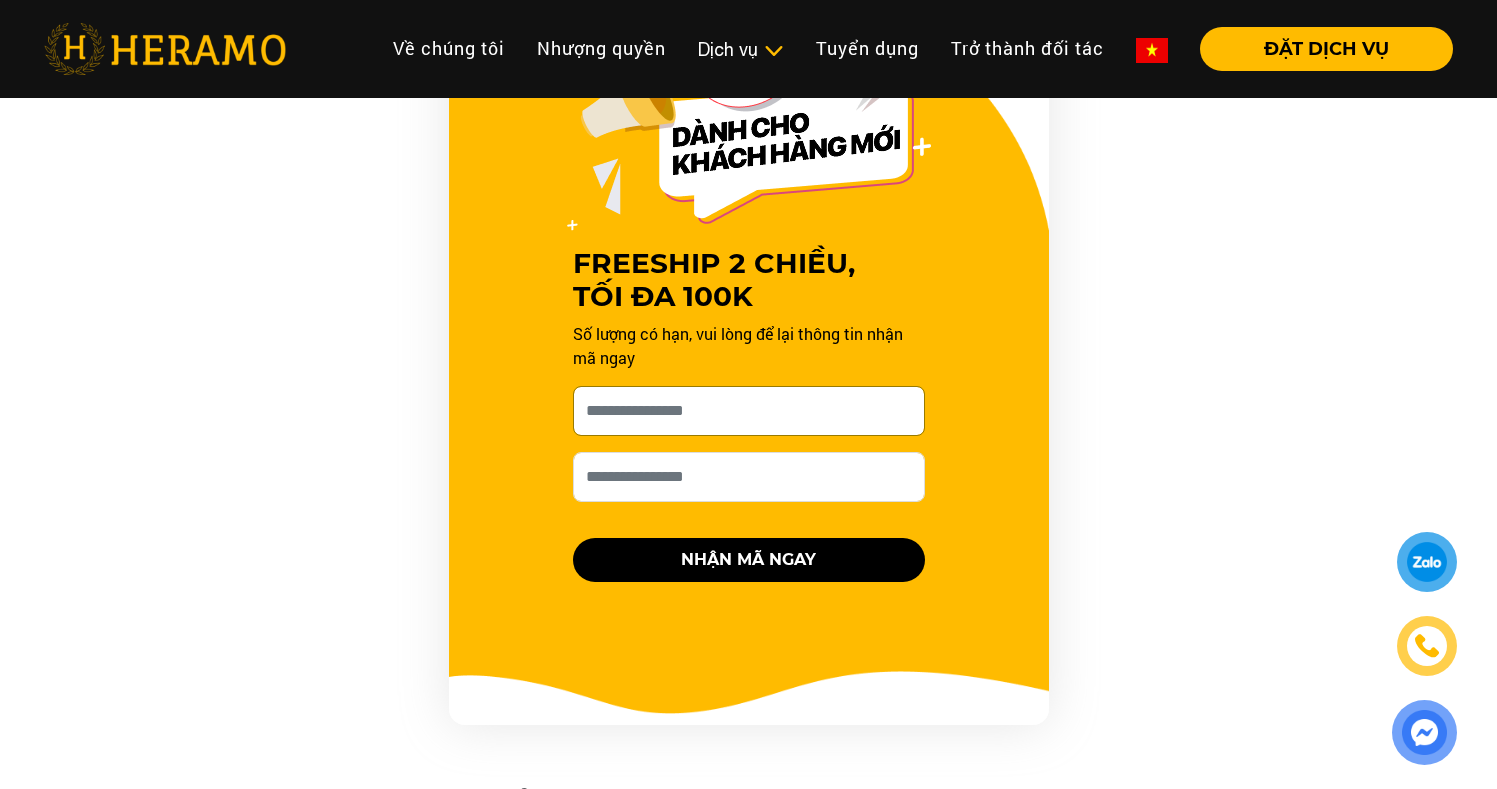 scroll, scrollTop: 2013, scrollLeft: 0, axis: vertical 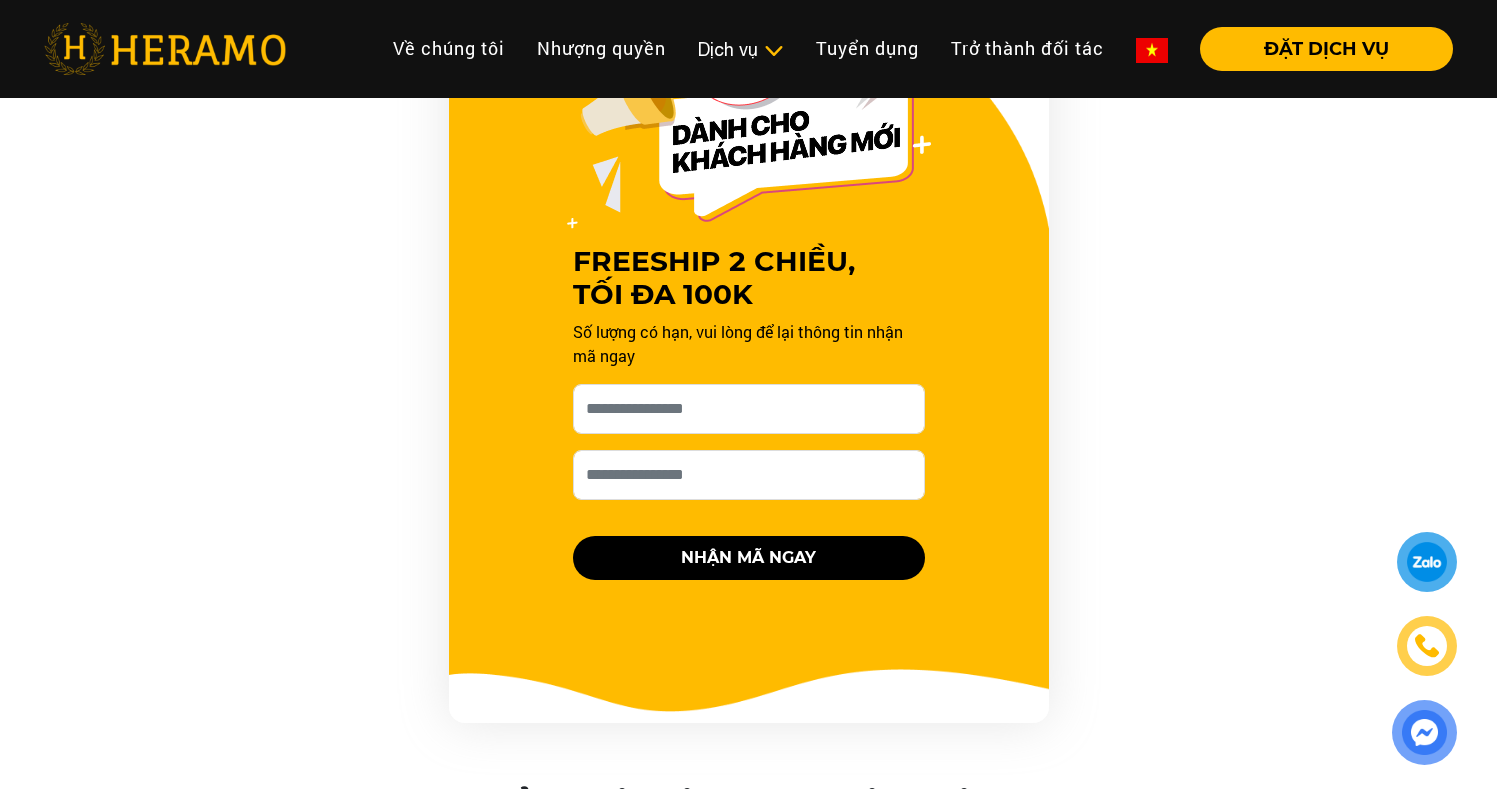 click on "Số lượng có hạn, vui lòng để lại thông tin nhận mã ngay" at bounding box center [749, 344] 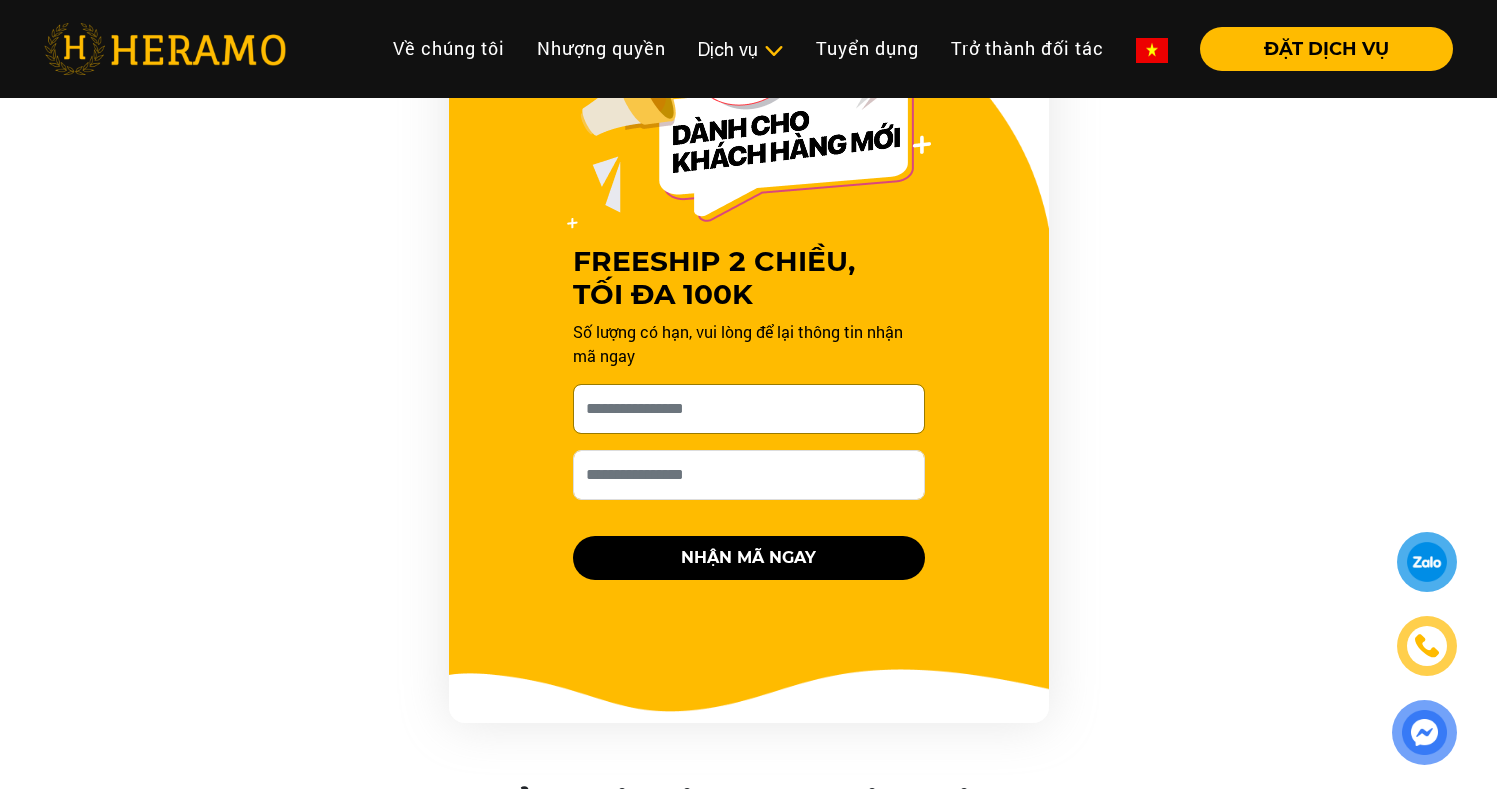 click on "Cho HERAMO xin tên của bạn nhé  [NAME]" 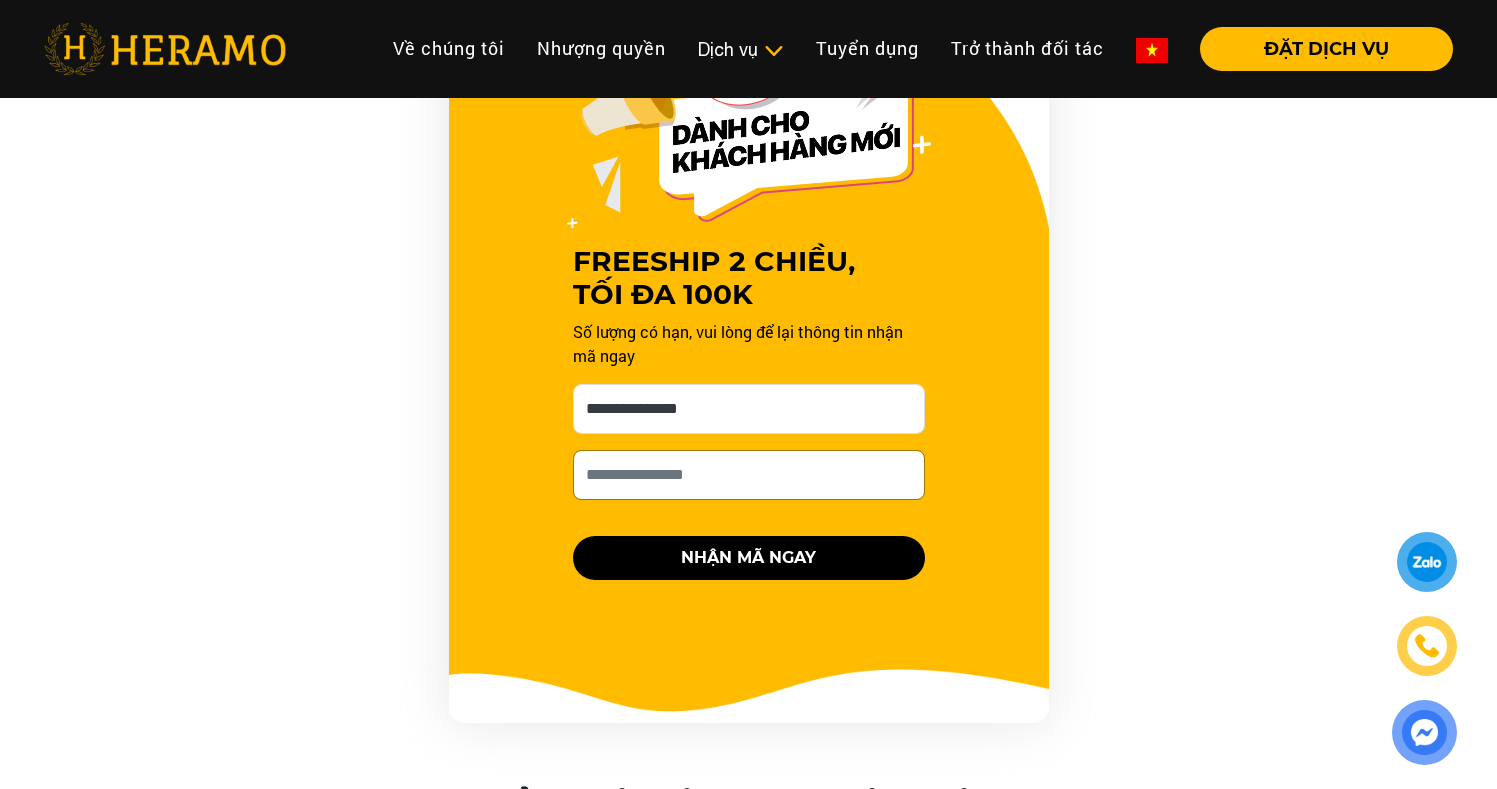 click on "Số điện thoại HERAMO có thể liên hệ là  [PHONE]" 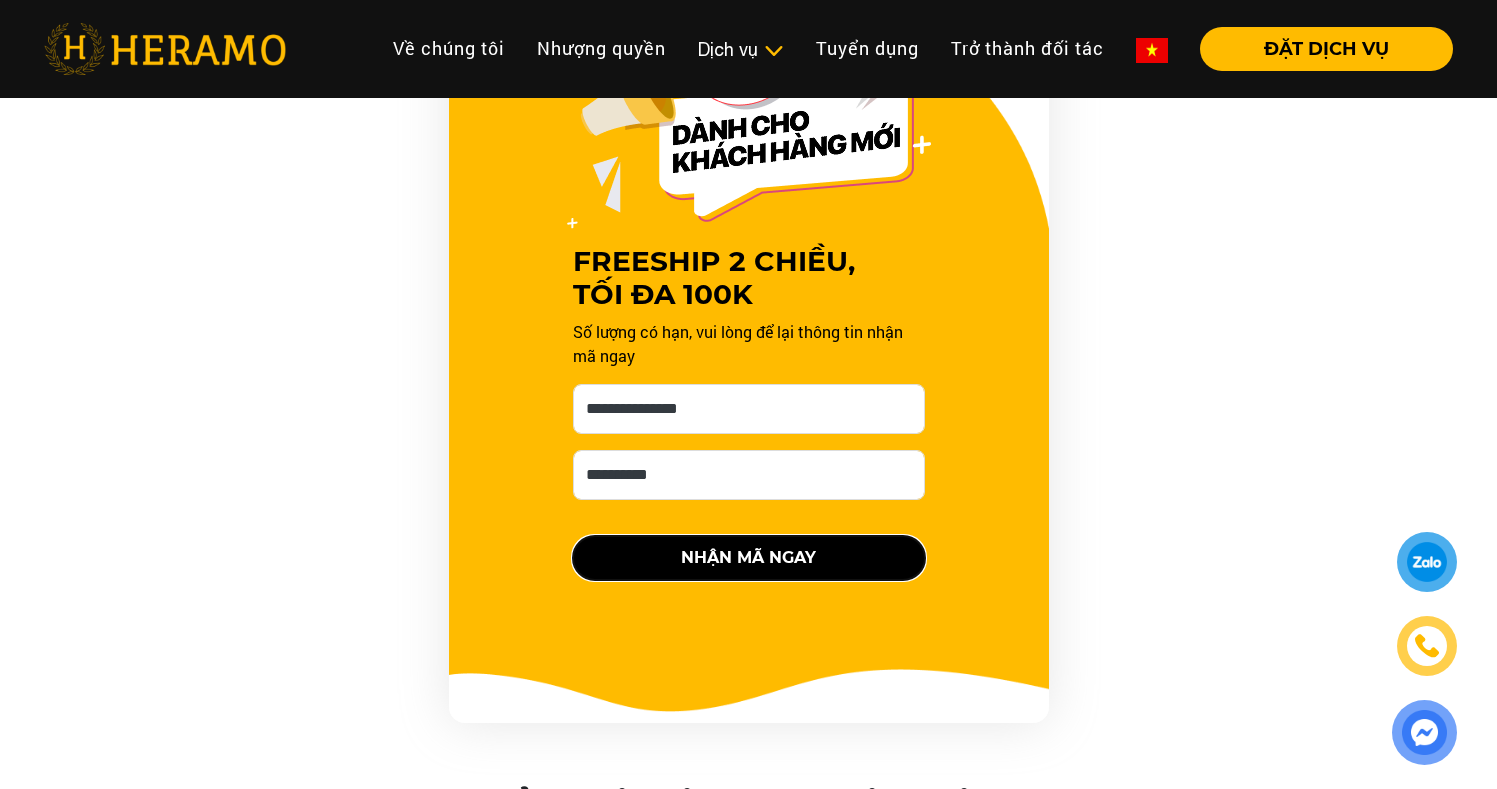 click on "NHẬN MÃ NGAY" at bounding box center (749, 558) 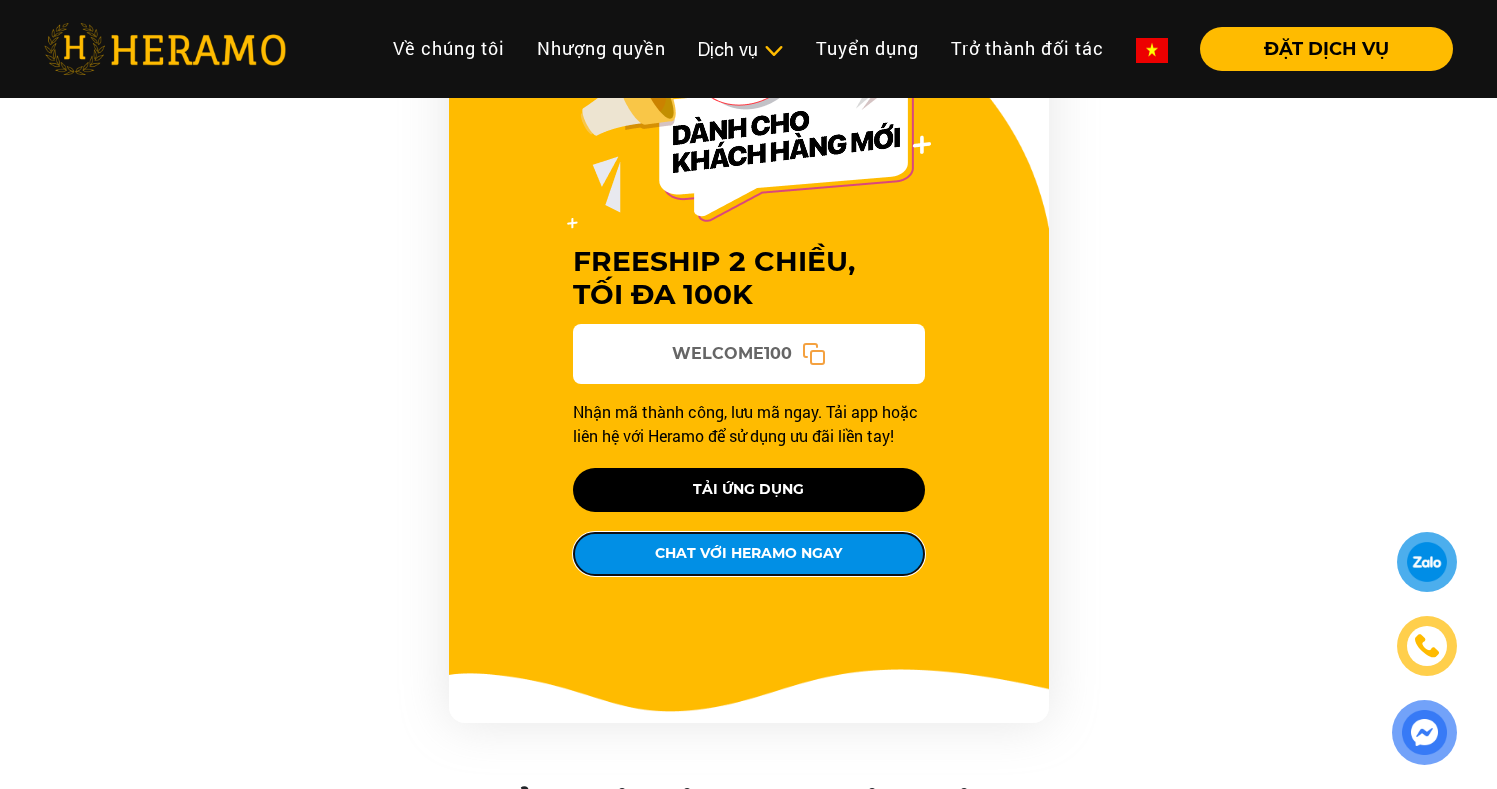 click on "CHAT VỚI HERAMO NGAY" at bounding box center [749, 554] 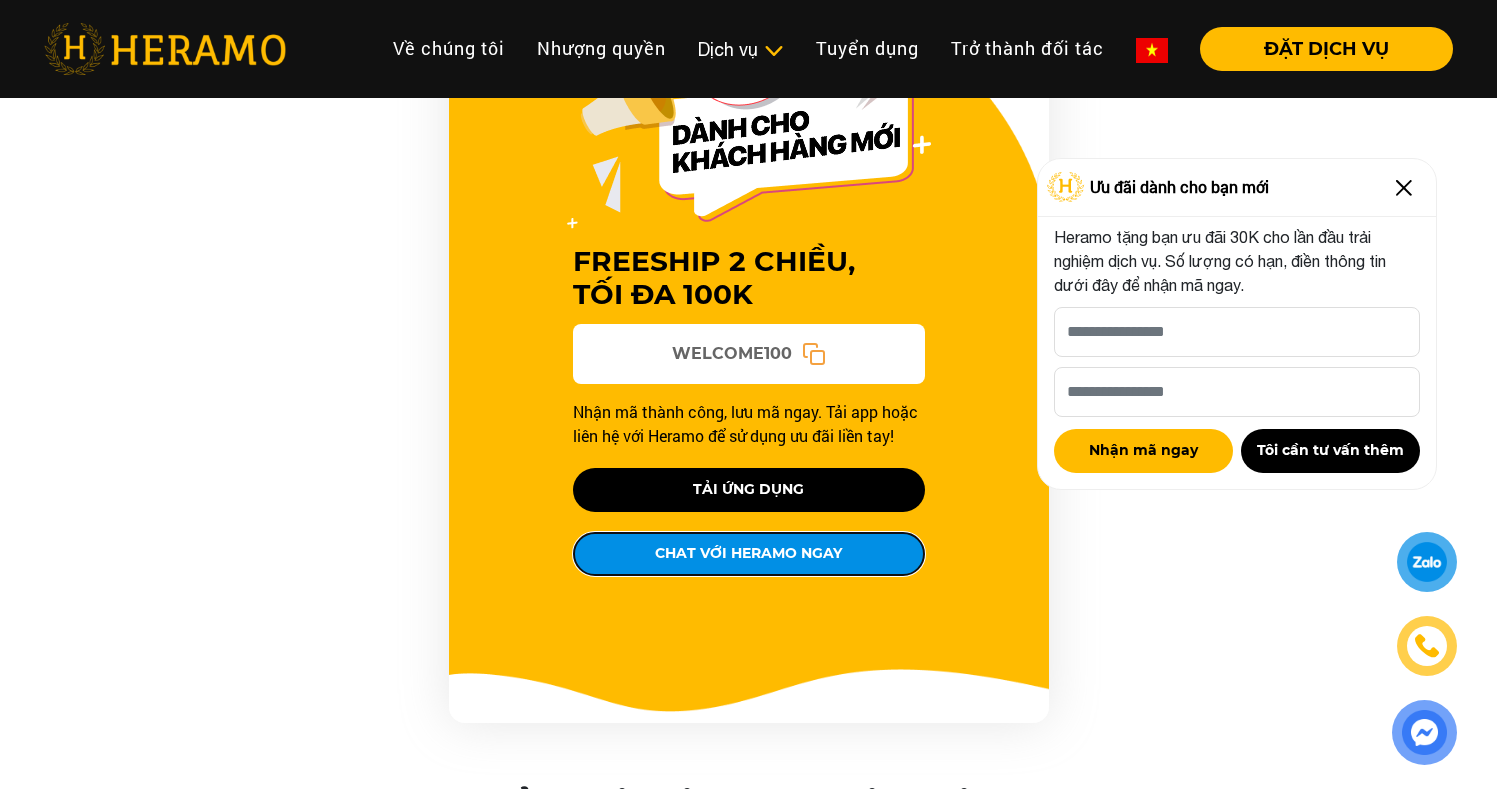 click on "CHAT VỚI HERAMO NGAY" at bounding box center [749, 554] 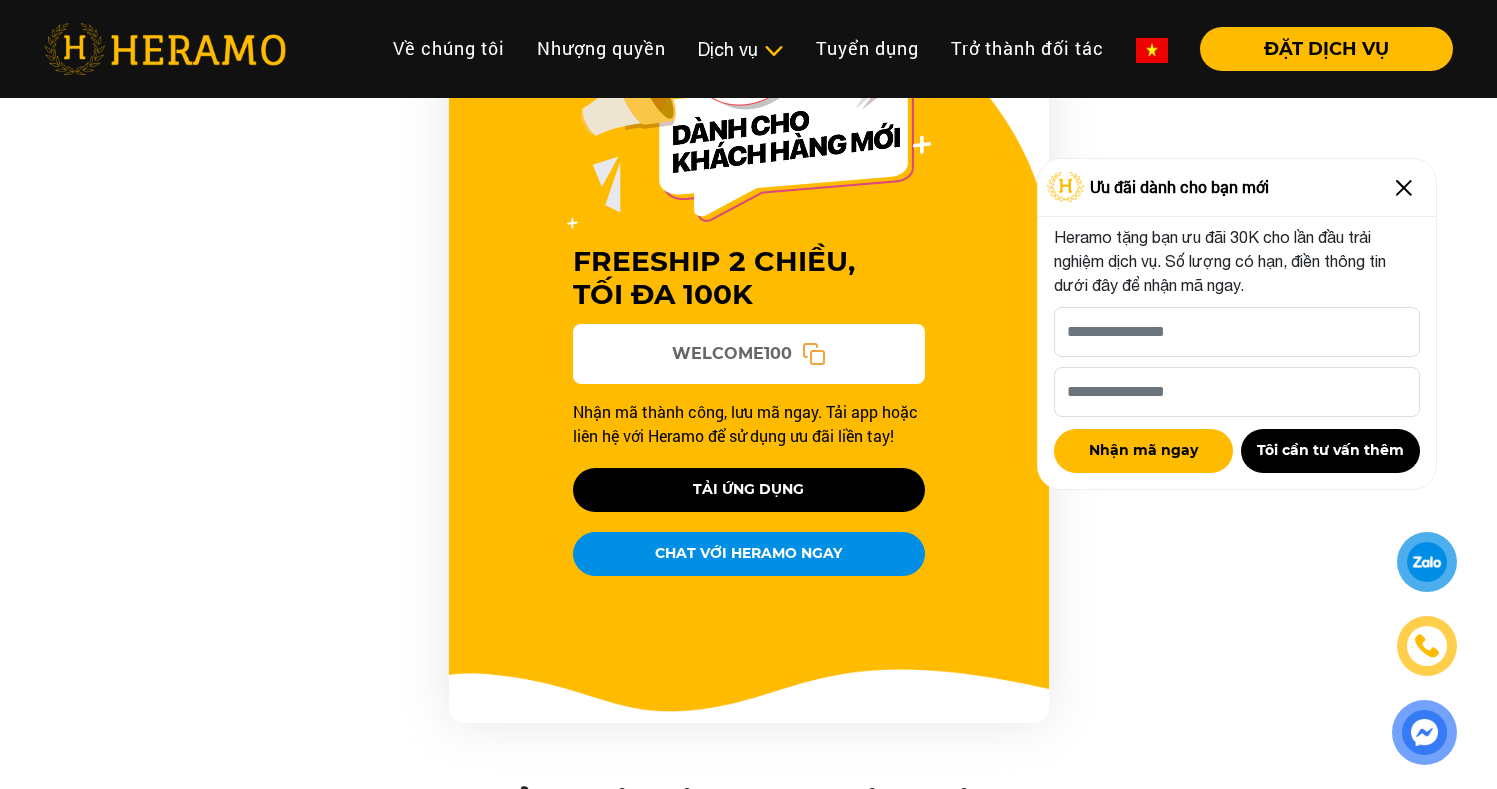 click on "WELCOME100" at bounding box center [749, 354] 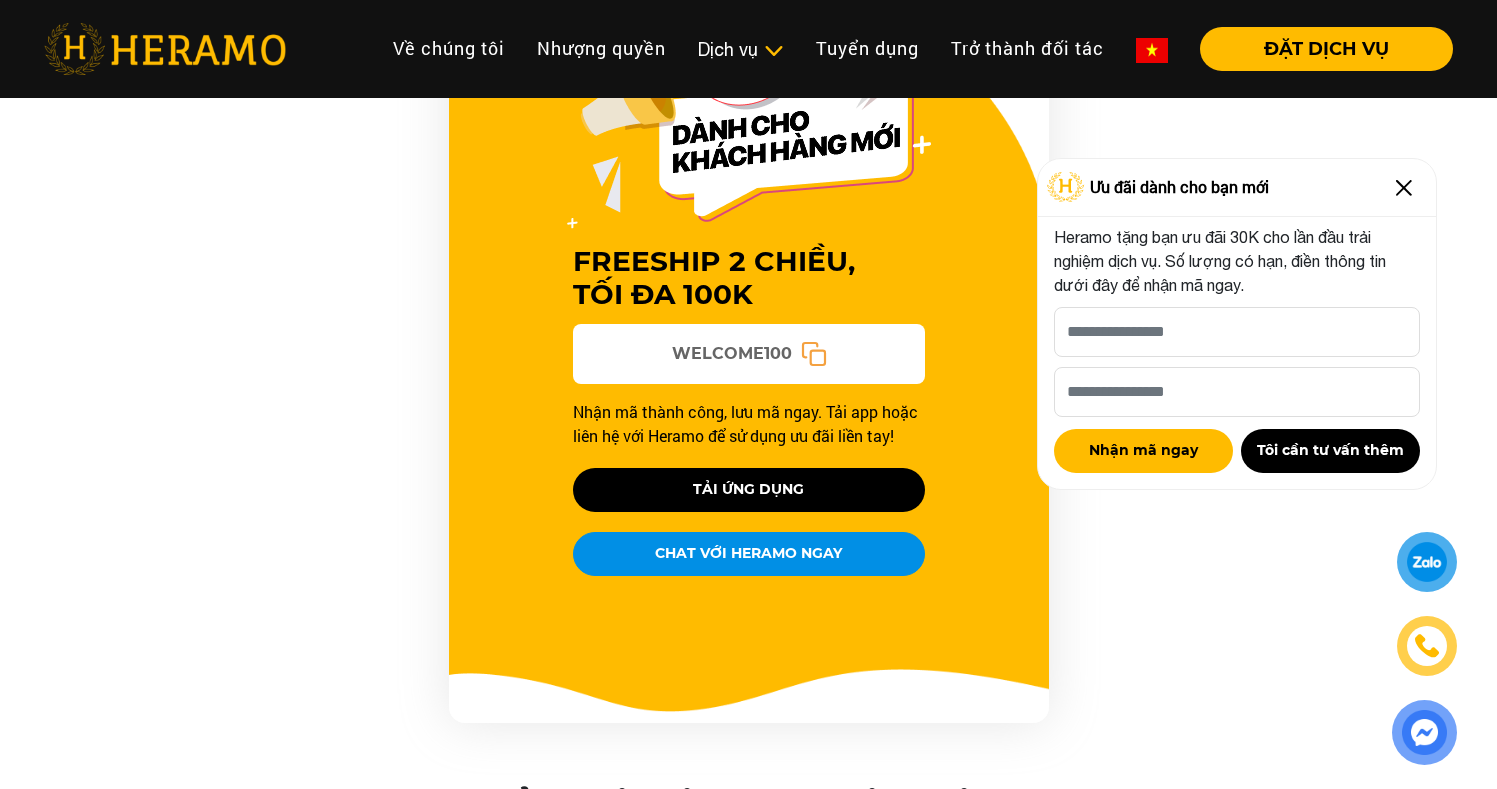 click 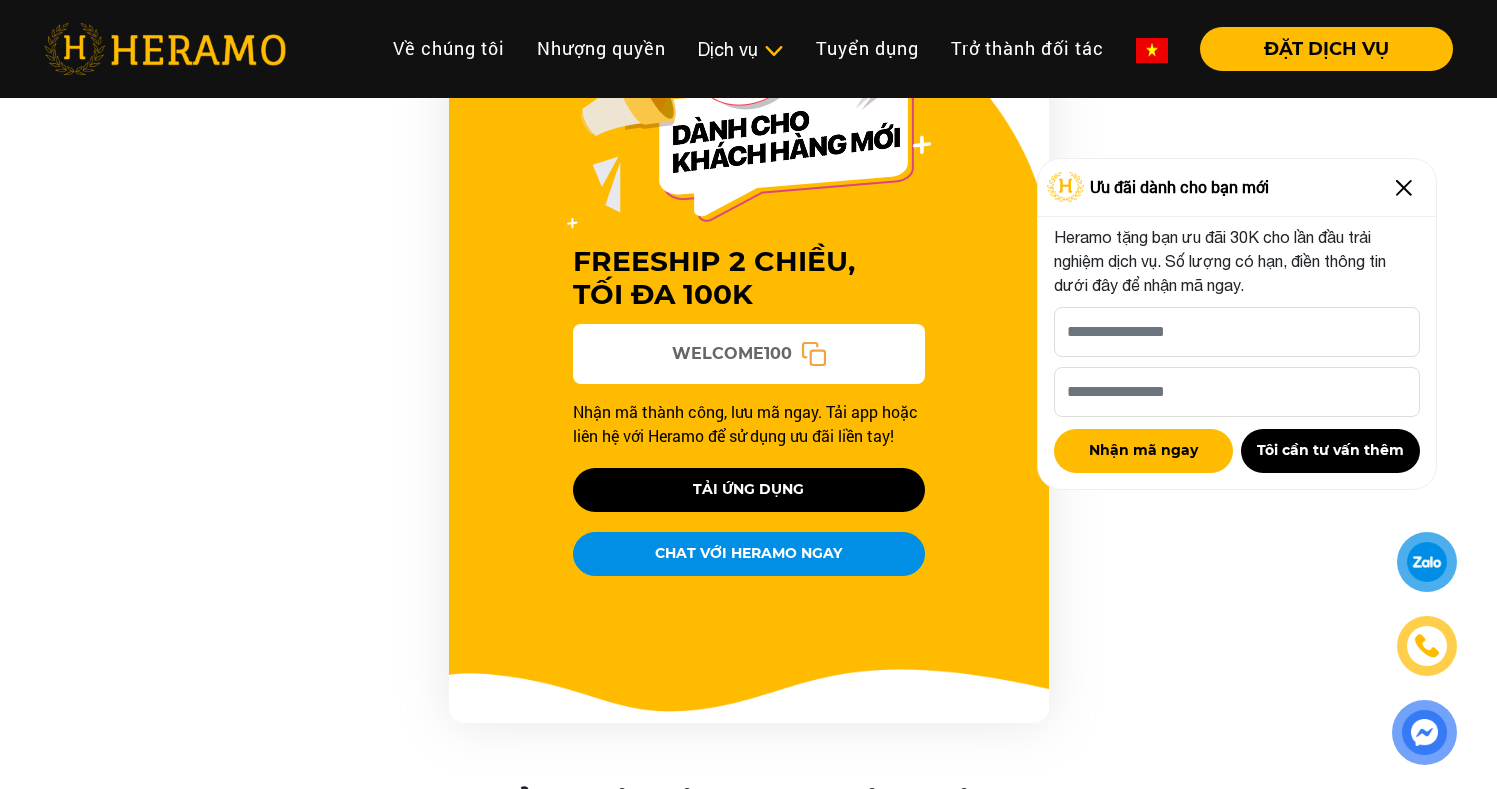 click 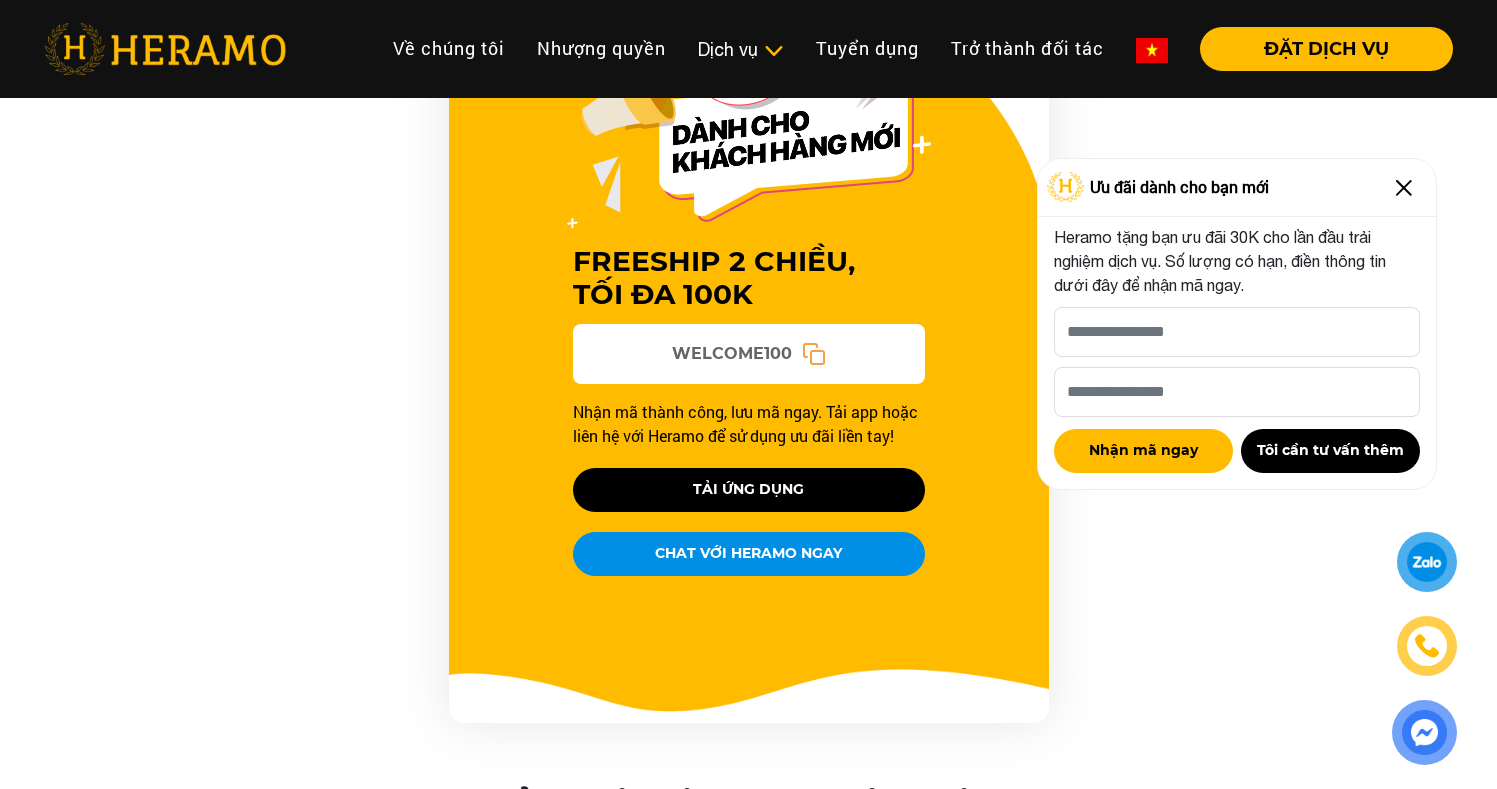 drag, startPoint x: 749, startPoint y: 355, endPoint x: 727, endPoint y: 357, distance: 22.090721 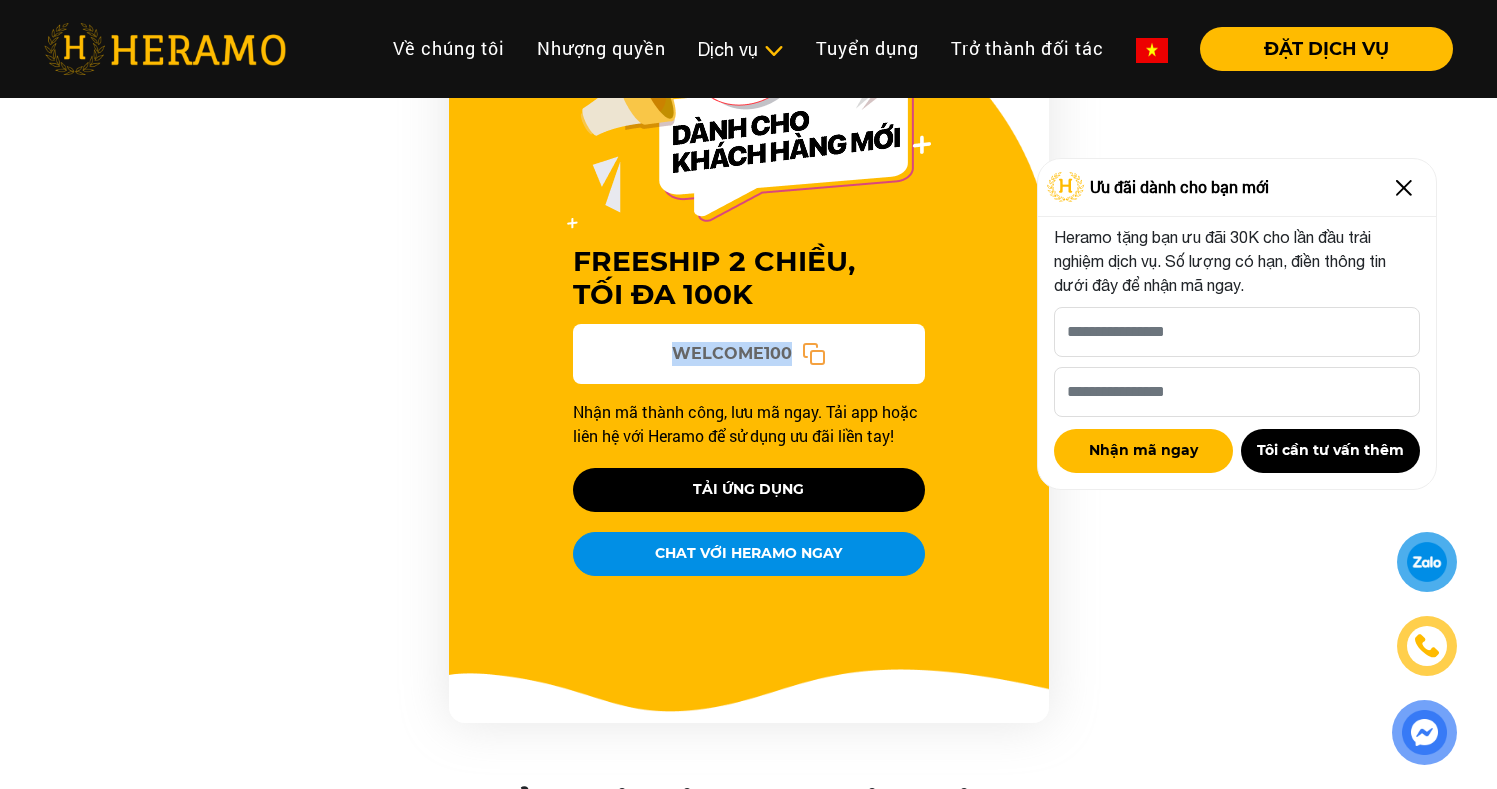 drag, startPoint x: 692, startPoint y: 352, endPoint x: 787, endPoint y: 353, distance: 95.005264 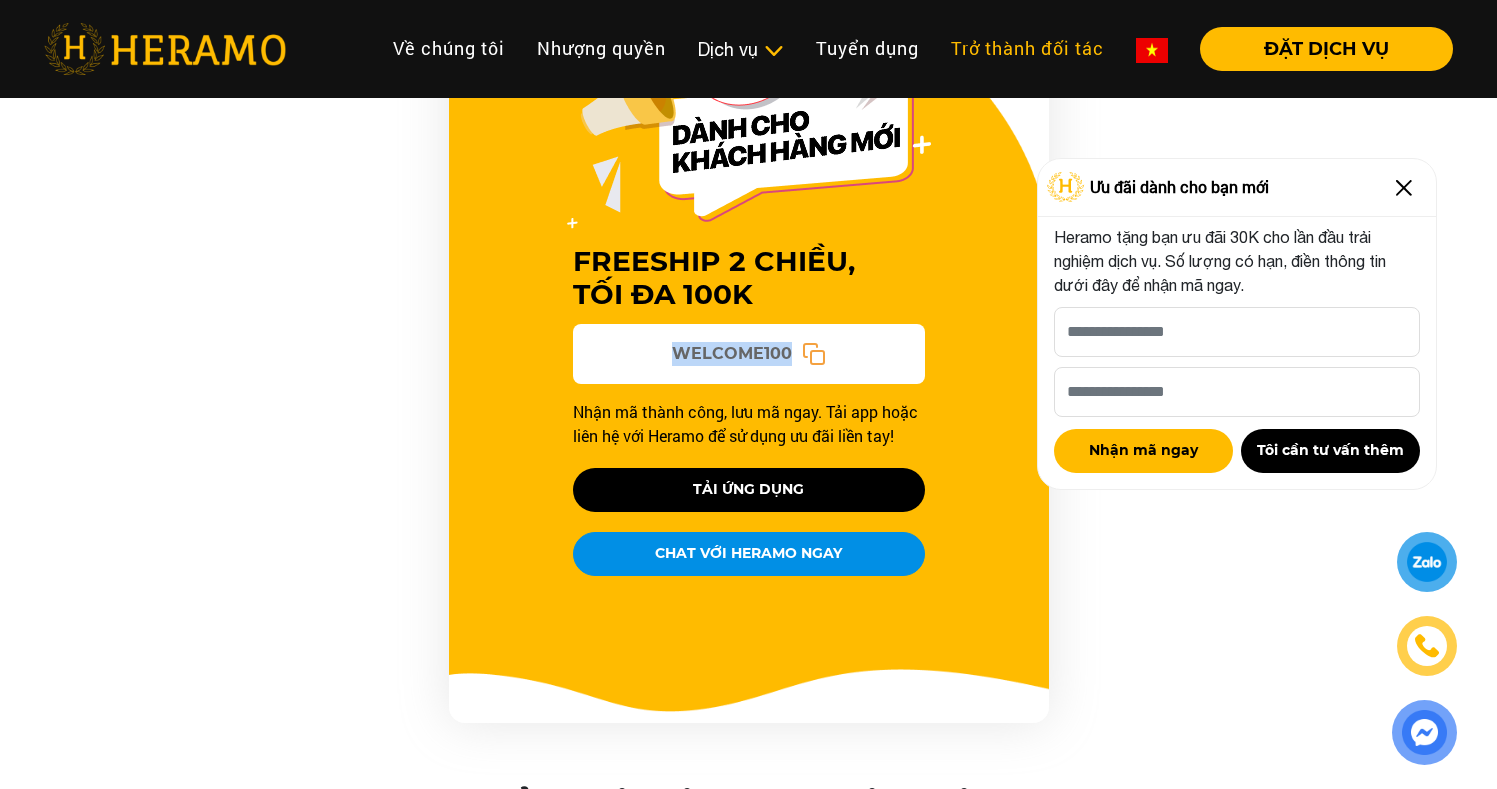 copy on "WELCOME100" 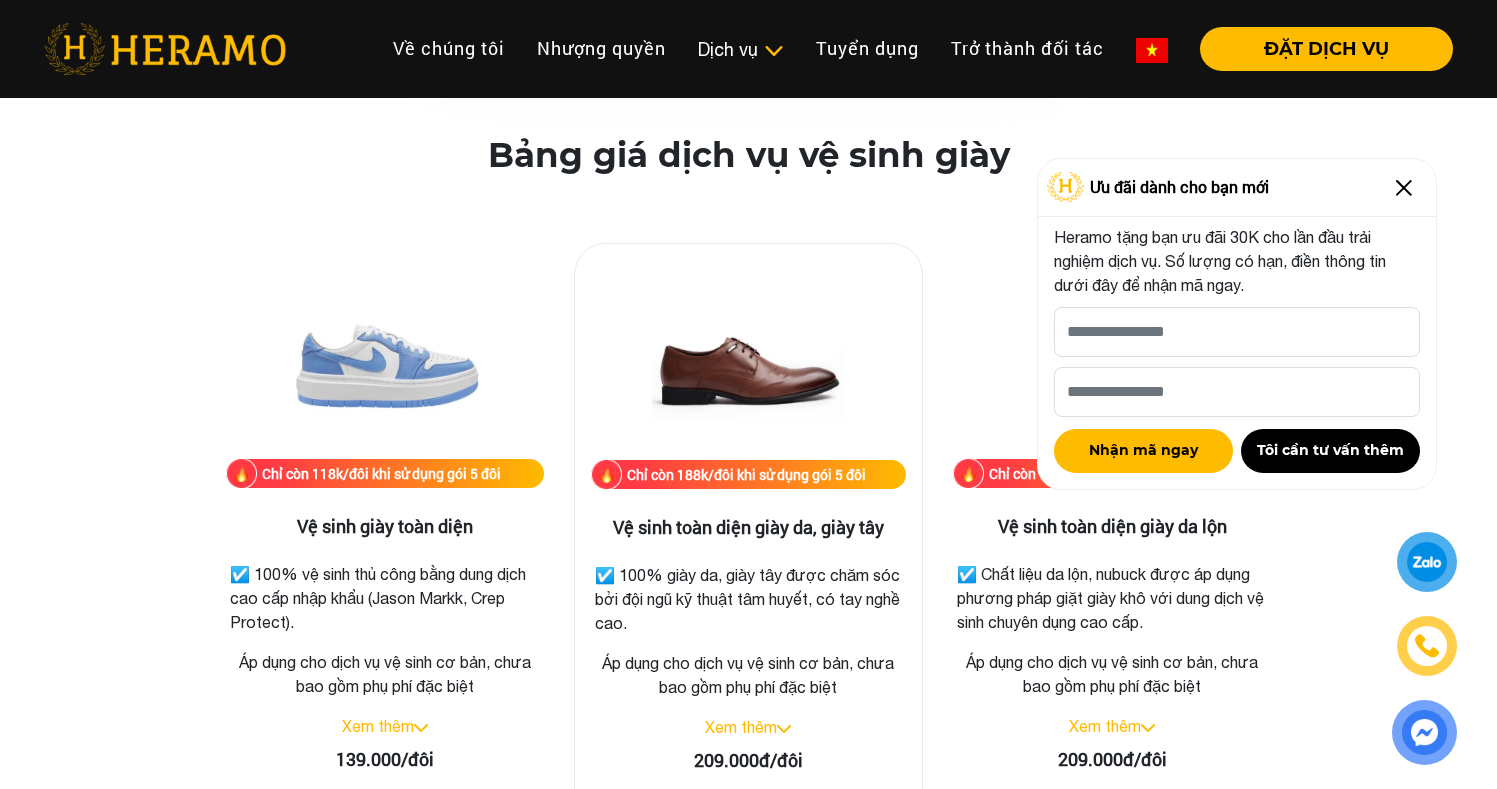 scroll, scrollTop: 2713, scrollLeft: 0, axis: vertical 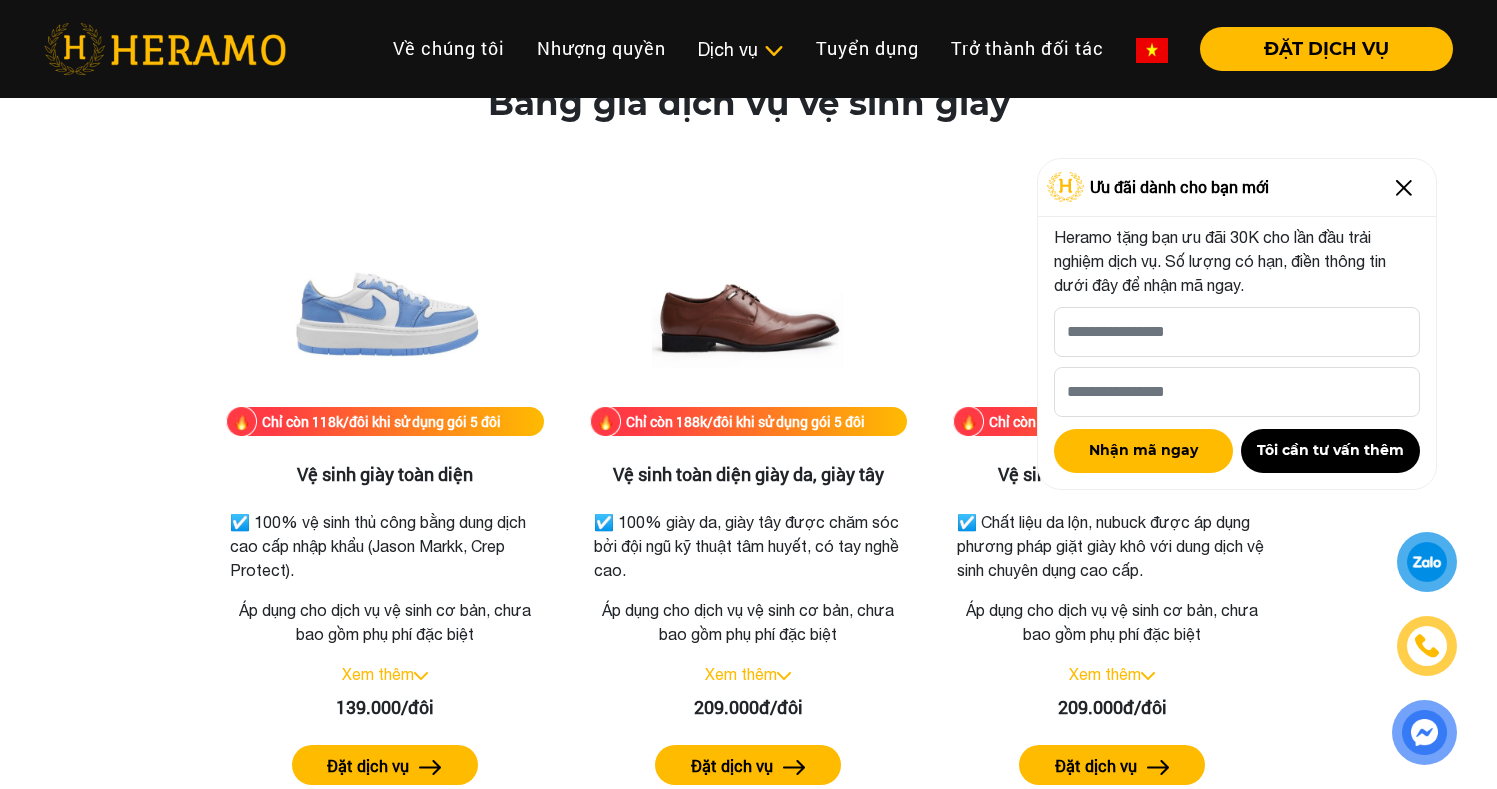 click at bounding box center (1404, 188) 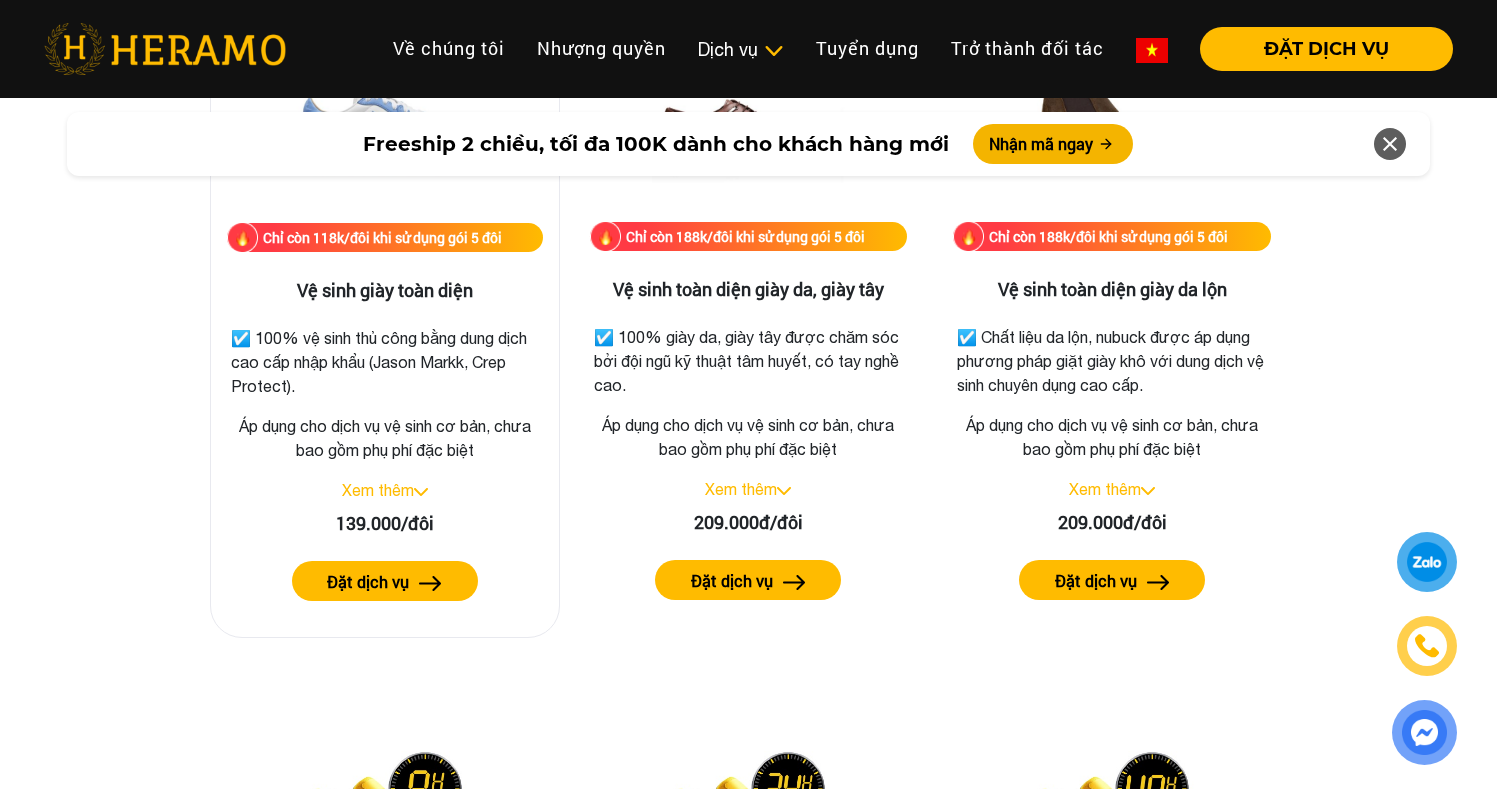 scroll, scrollTop: 2897, scrollLeft: 0, axis: vertical 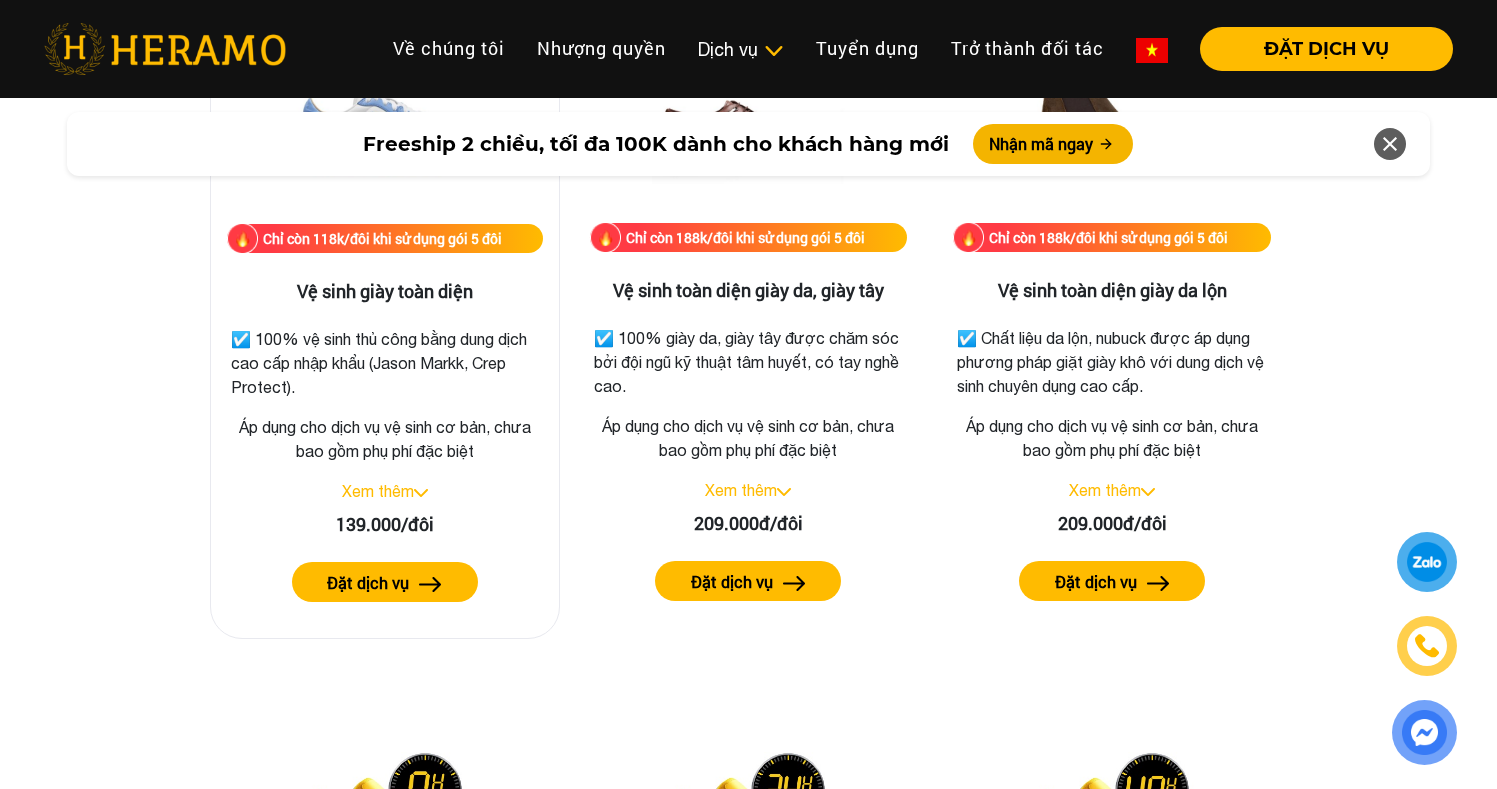 click at bounding box center (430, 584) 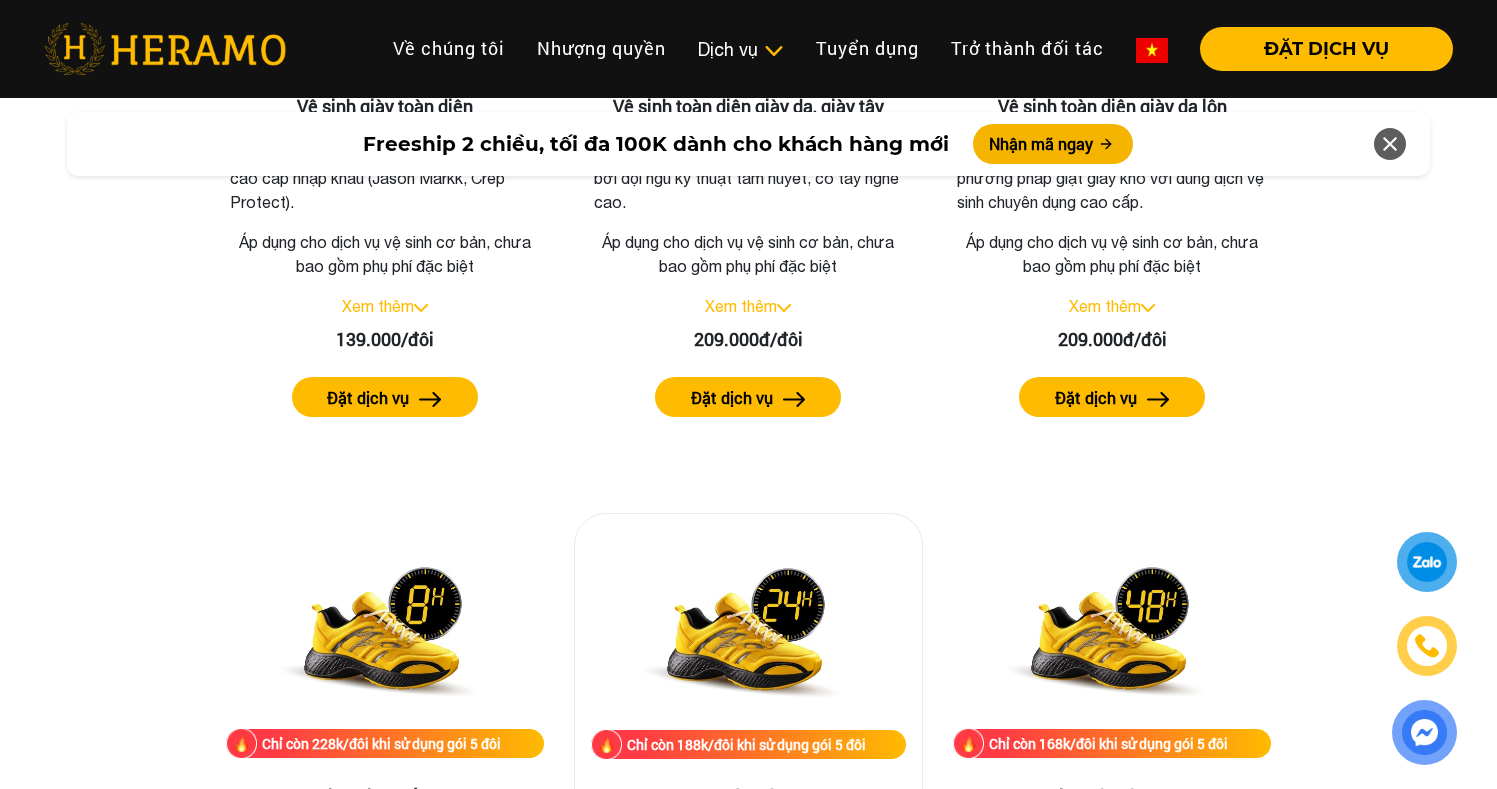 scroll, scrollTop: 2680, scrollLeft: 0, axis: vertical 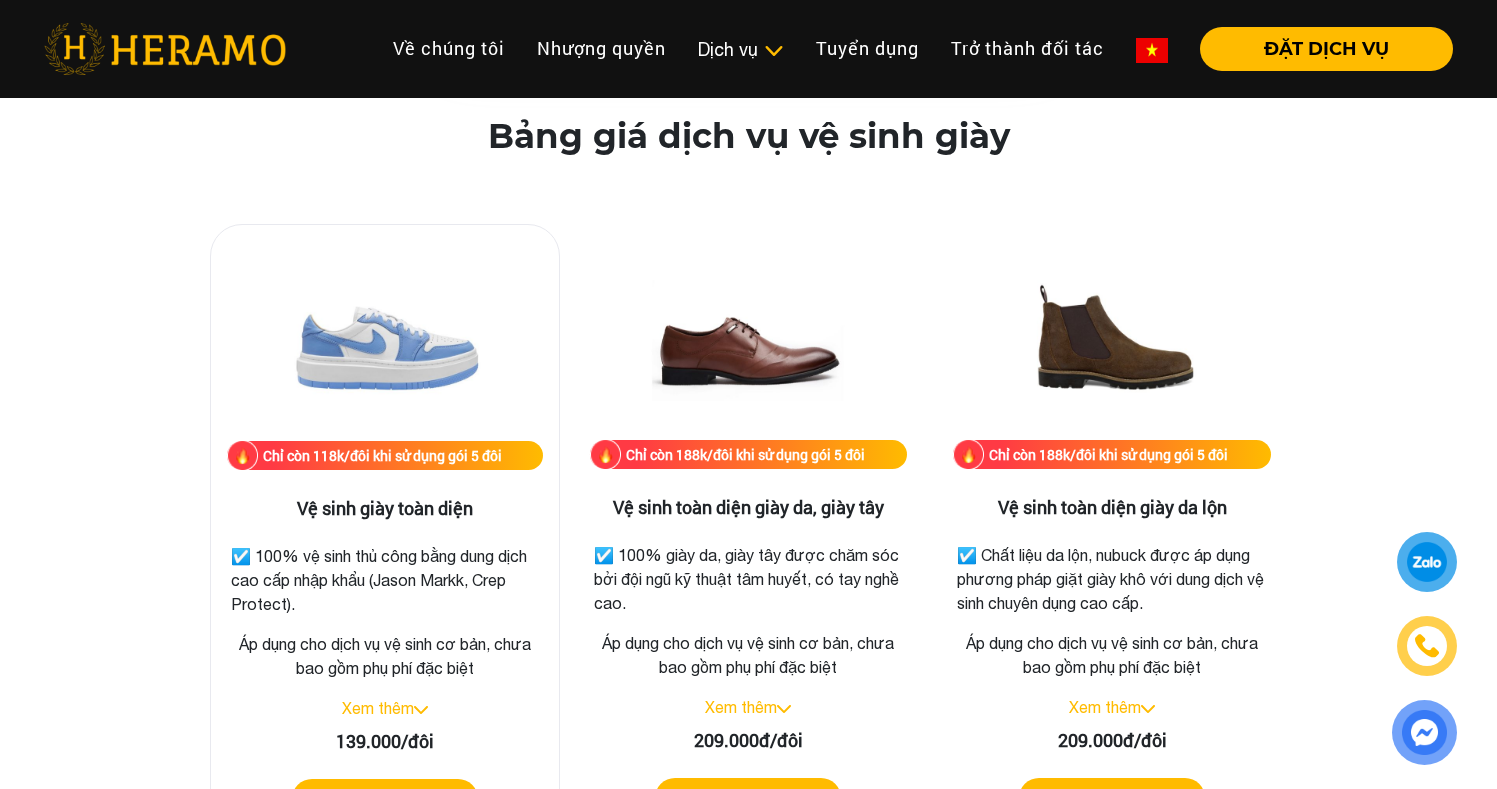 click on "Xem thêm" at bounding box center [385, 708] 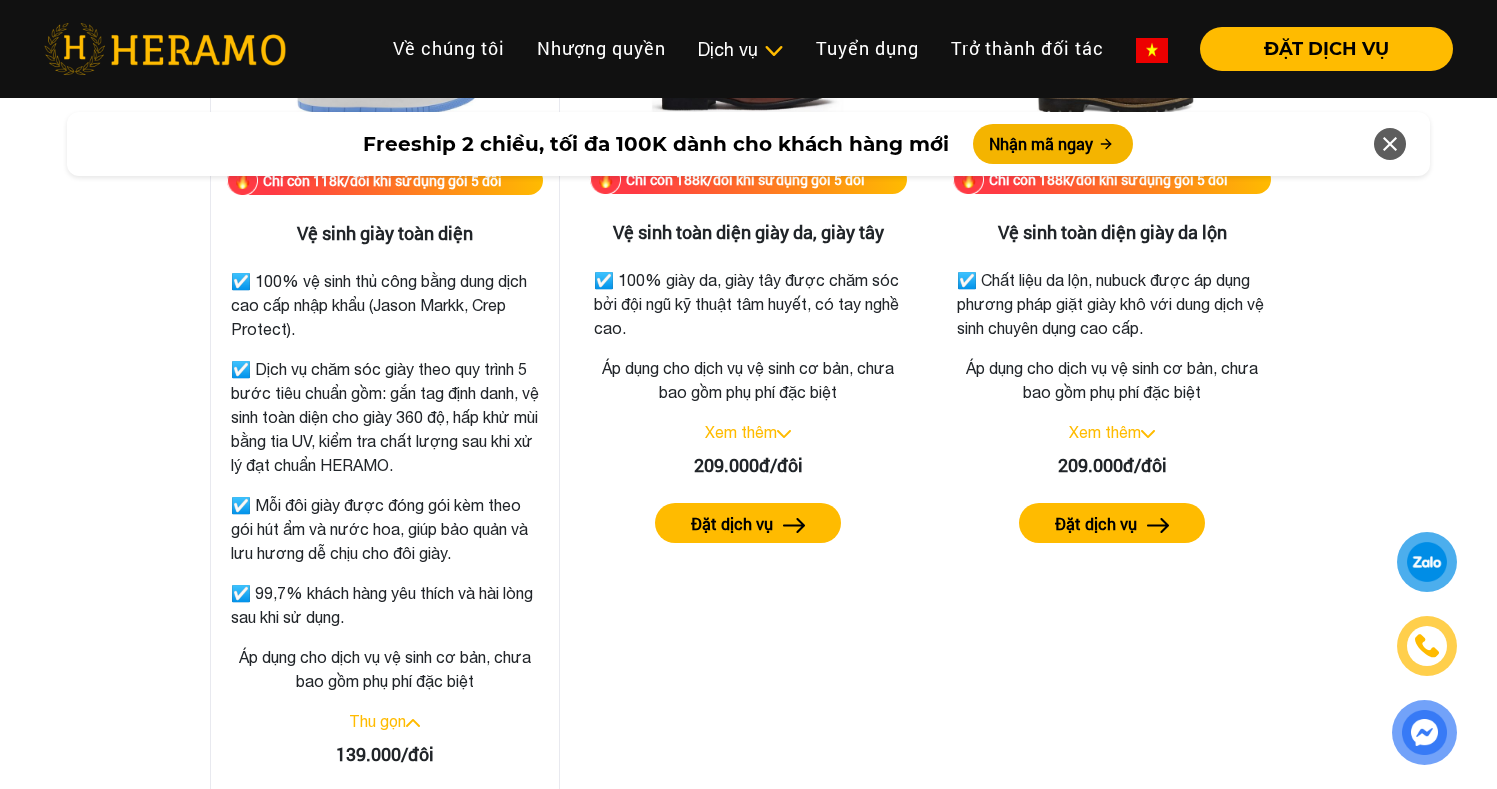 scroll, scrollTop: 2954, scrollLeft: 0, axis: vertical 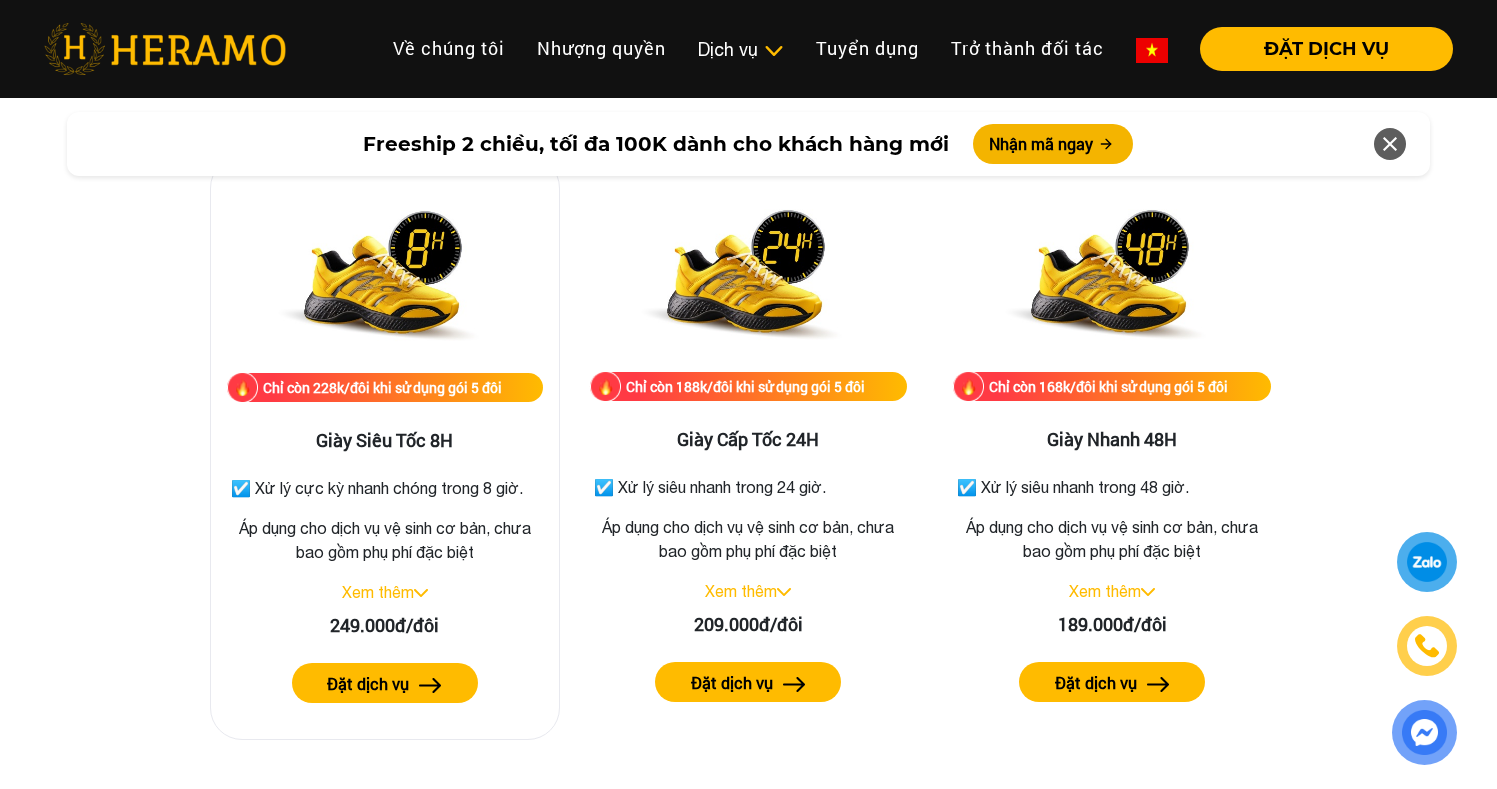 click on "Xem thêm" at bounding box center [378, 592] 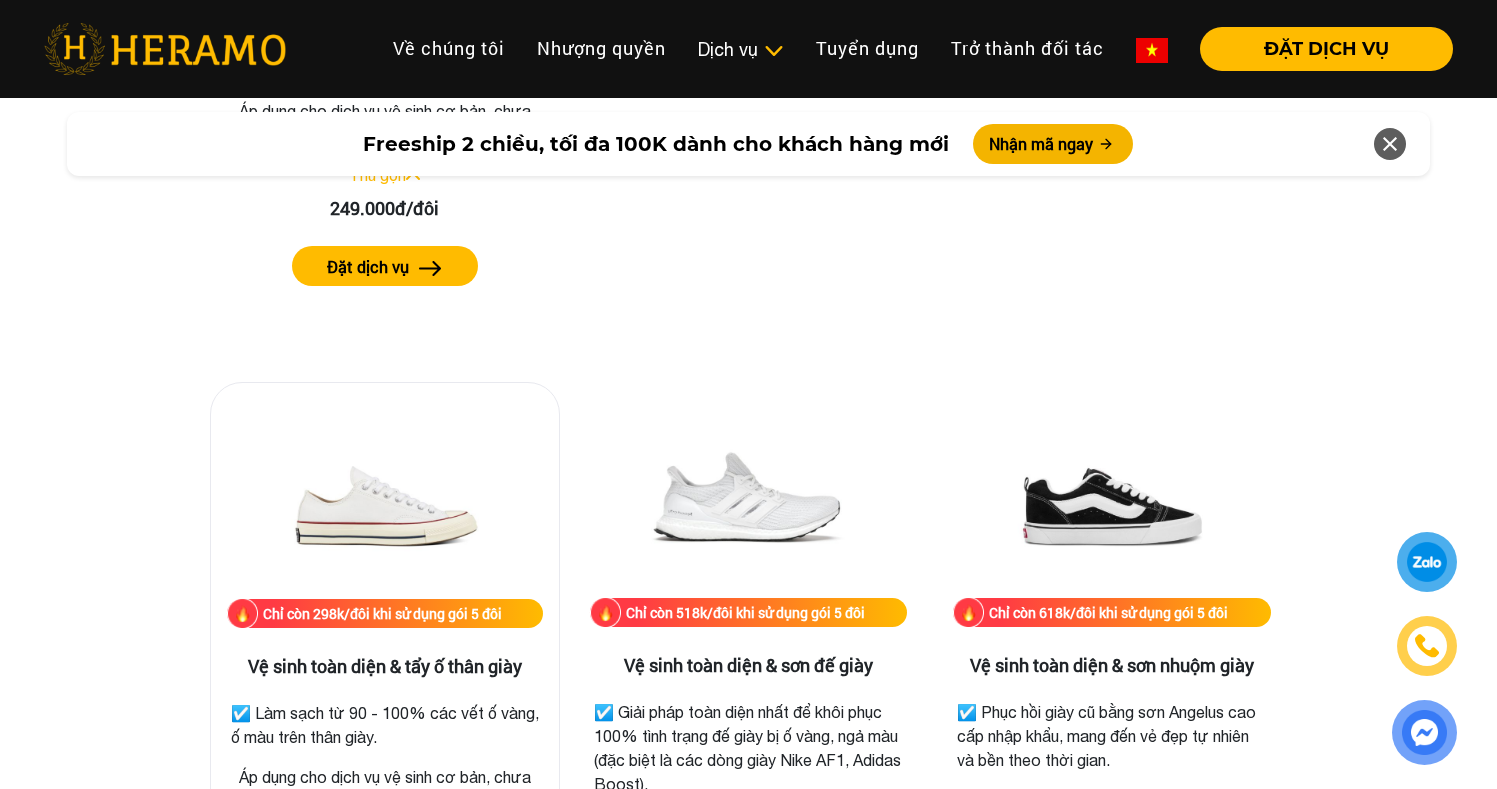 scroll, scrollTop: 4710, scrollLeft: 0, axis: vertical 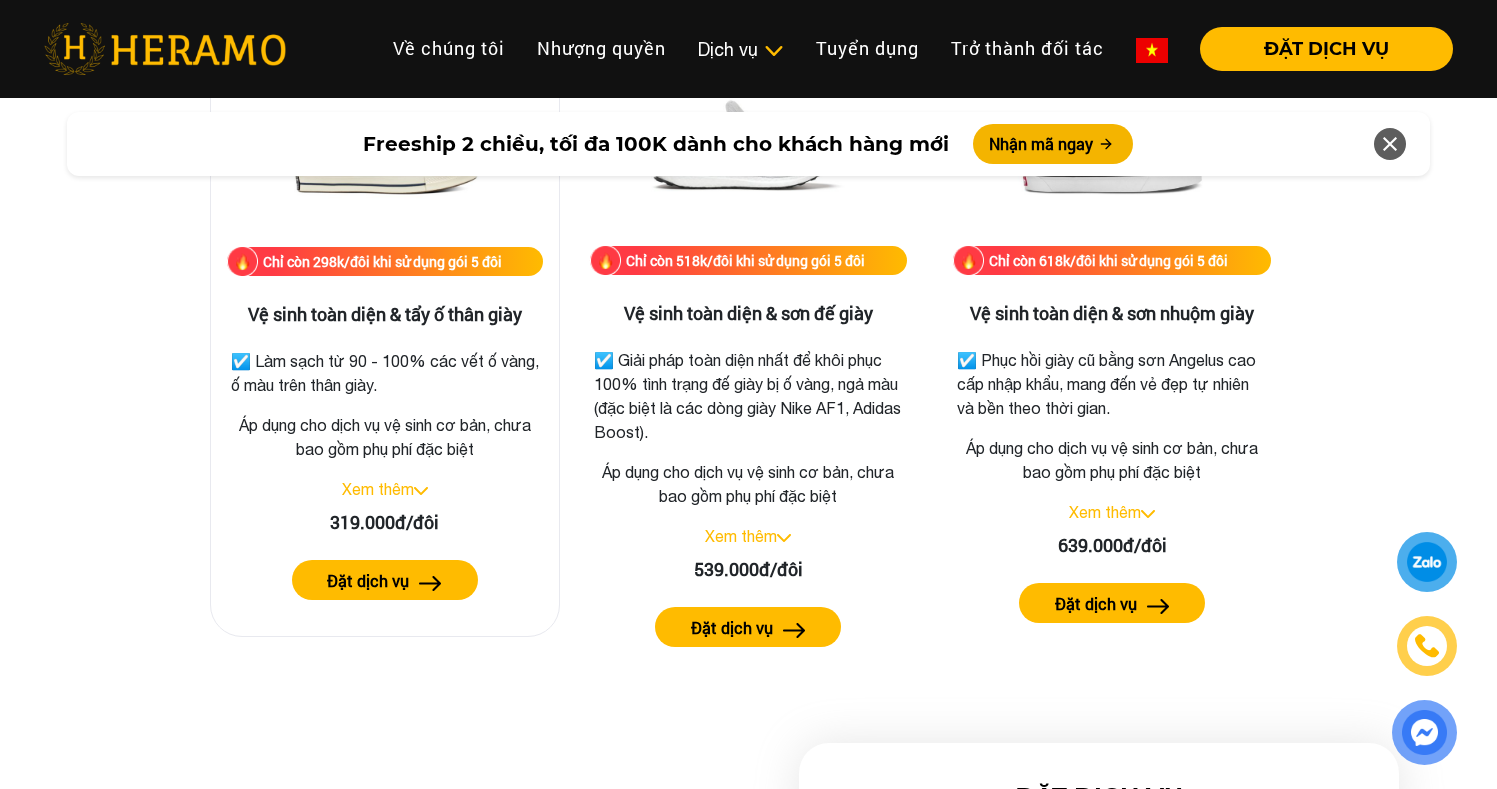 click on "Xem thêm" at bounding box center (378, 489) 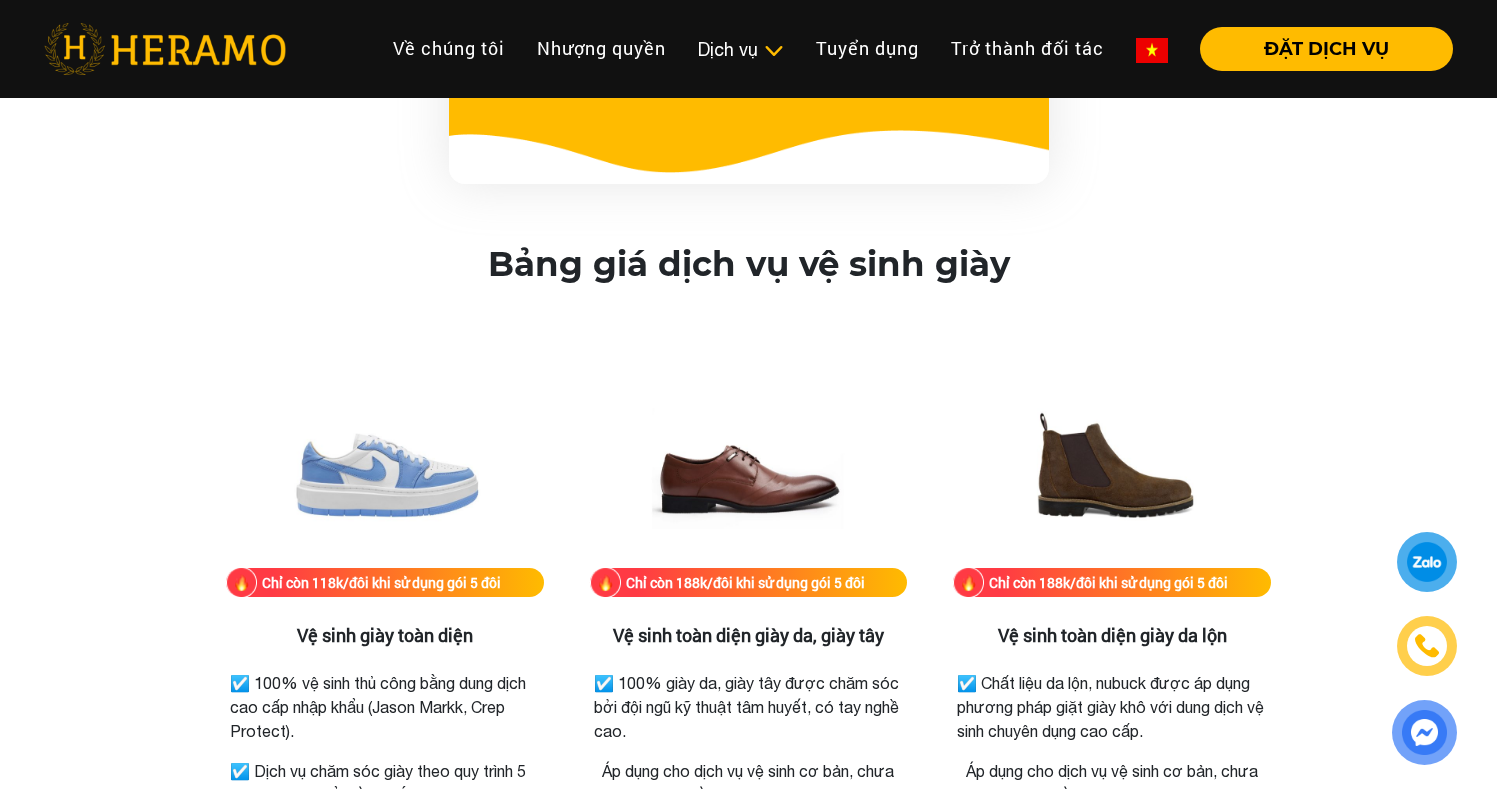 scroll, scrollTop: 2420, scrollLeft: 0, axis: vertical 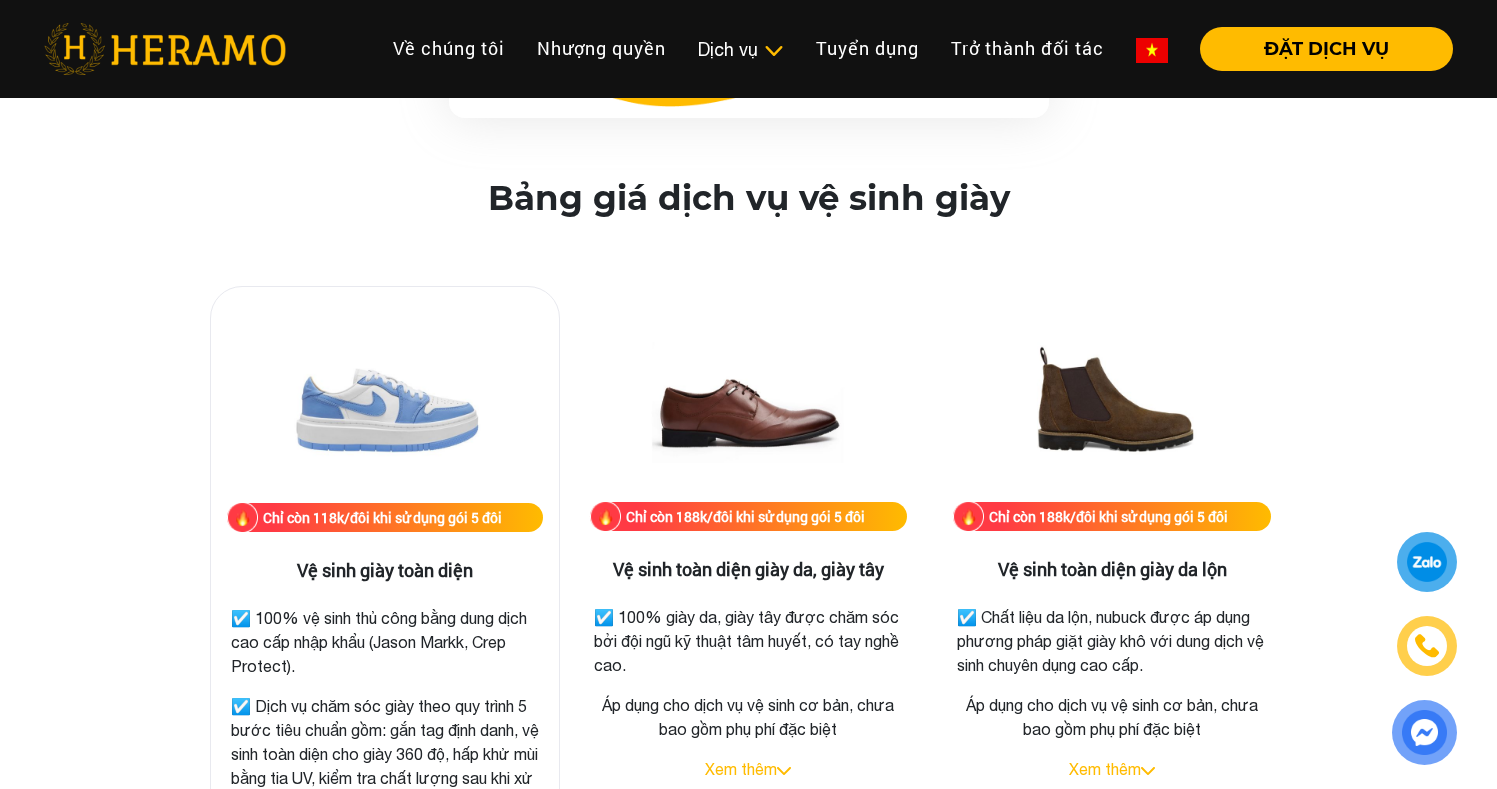 click at bounding box center [385, 403] 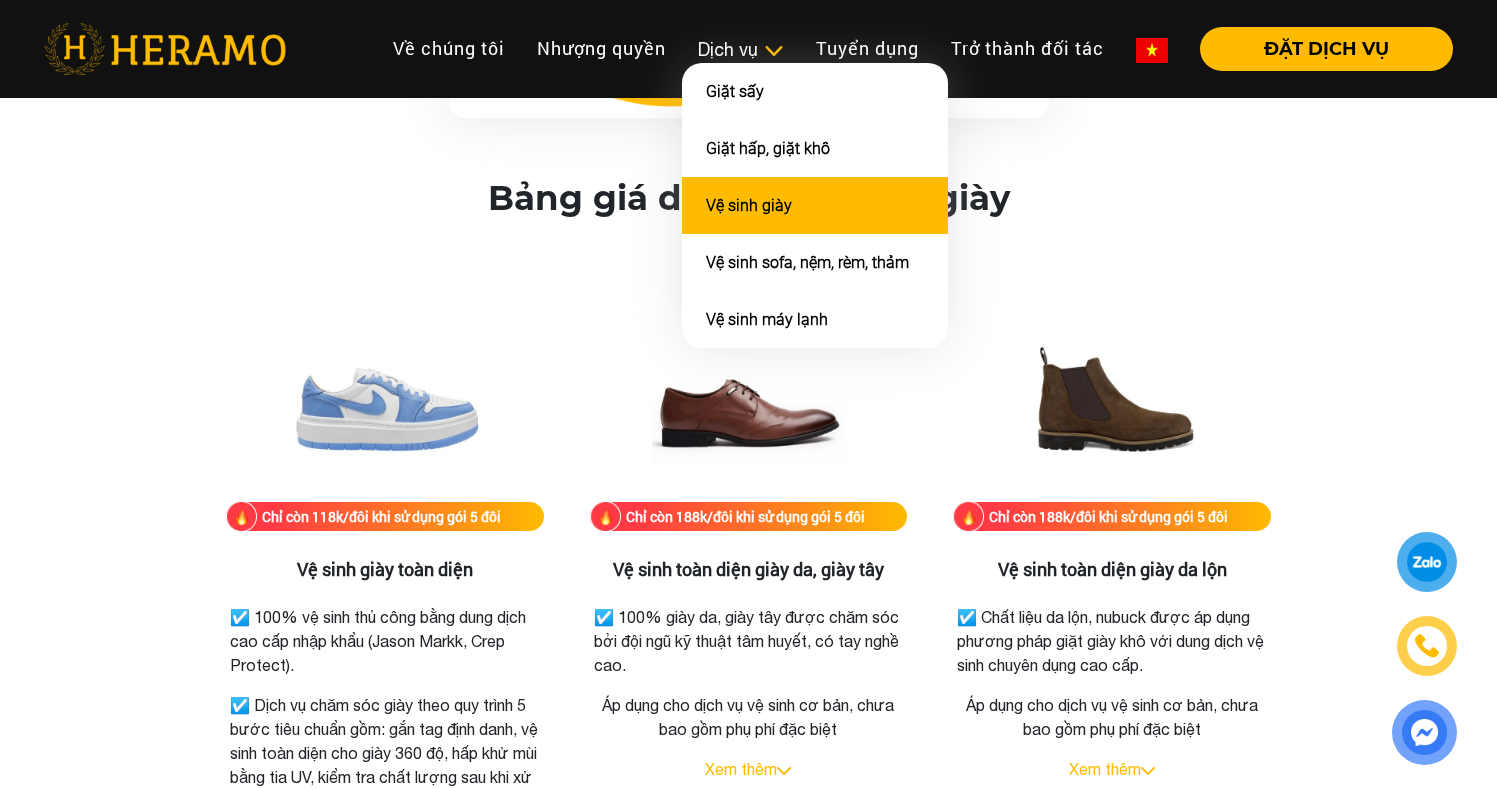 click on "Vệ sinh giày" at bounding box center (749, 205) 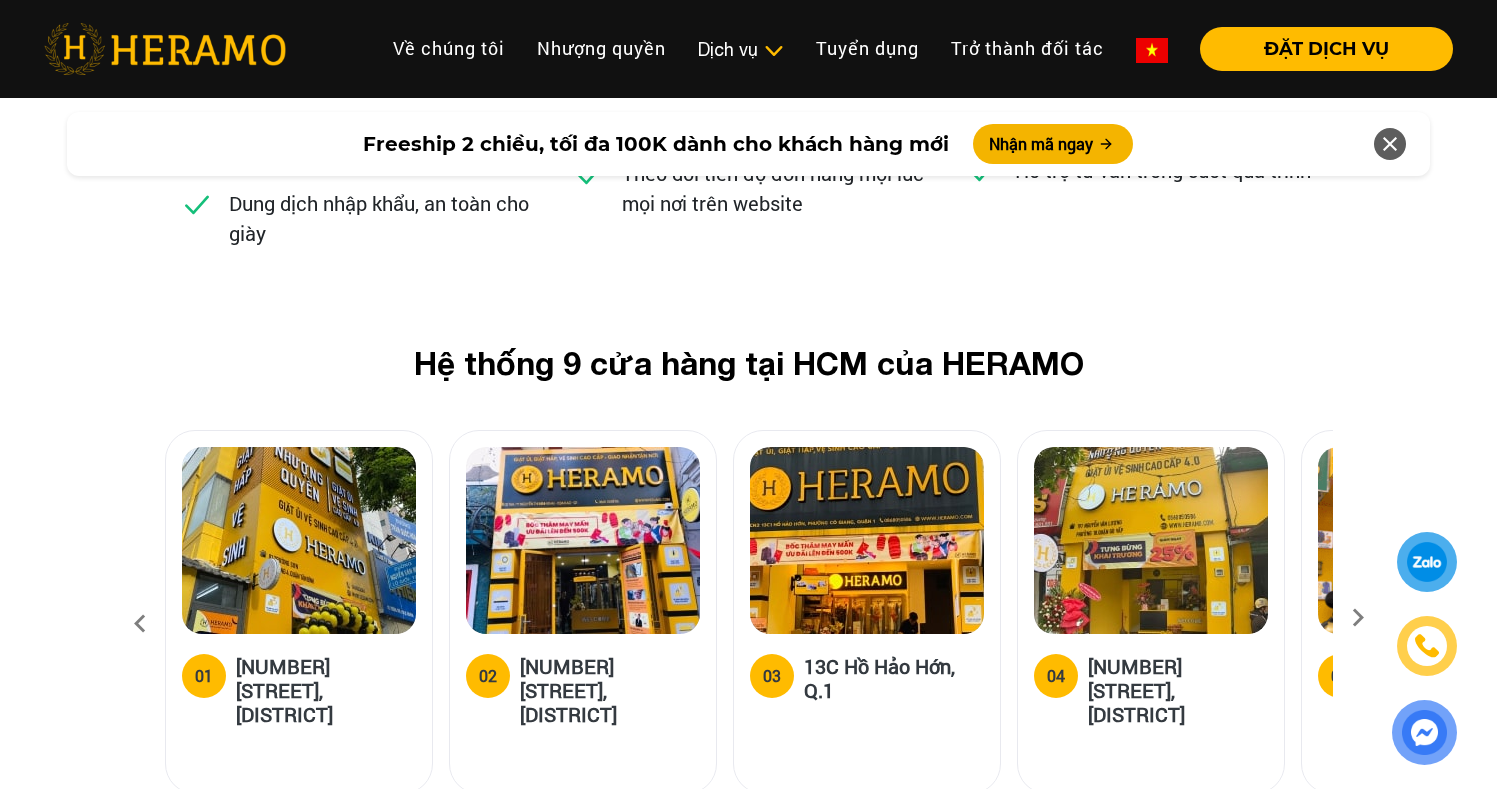 scroll, scrollTop: 8560, scrollLeft: 0, axis: vertical 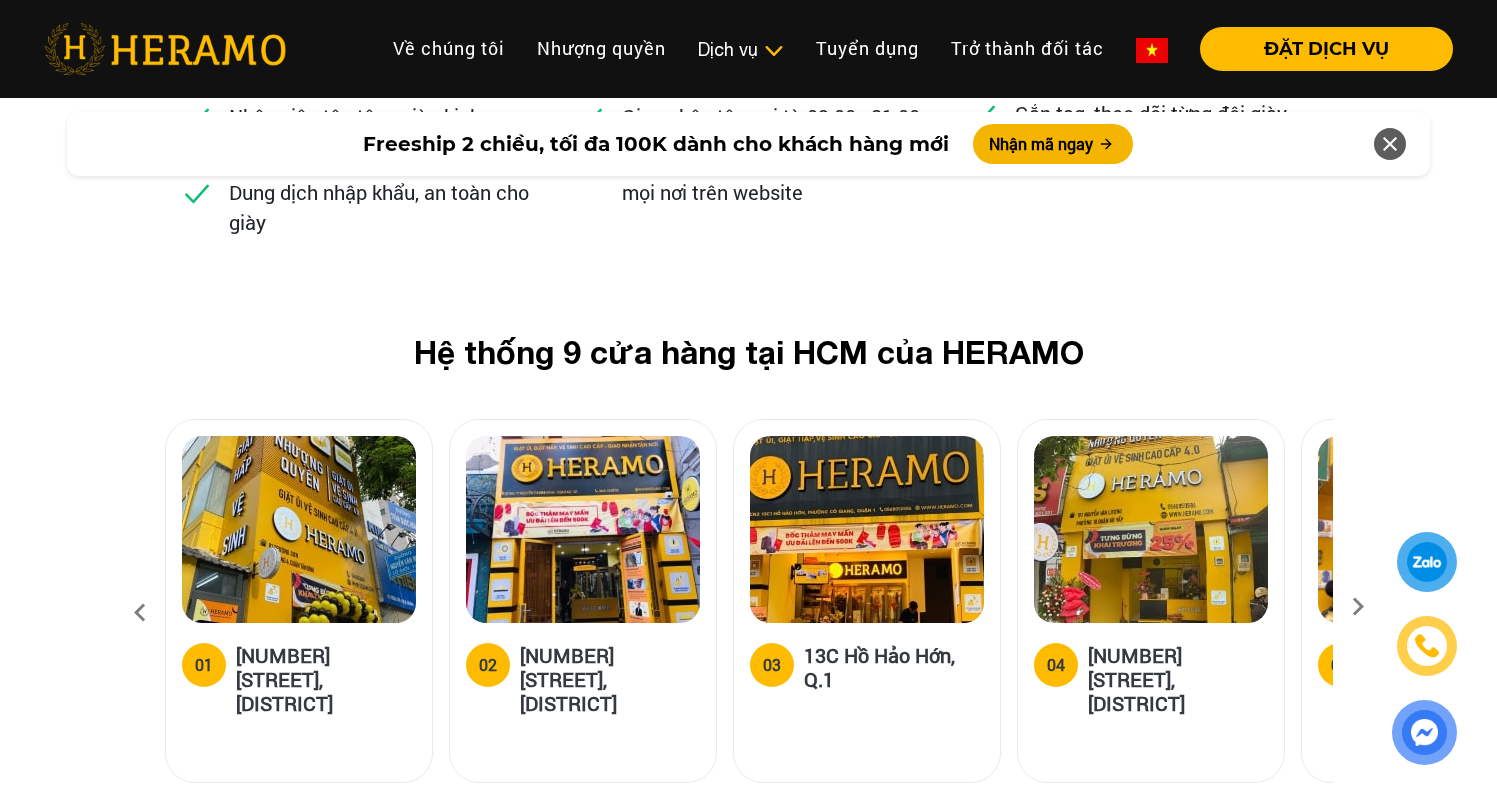 click at bounding box center [1358, 613] 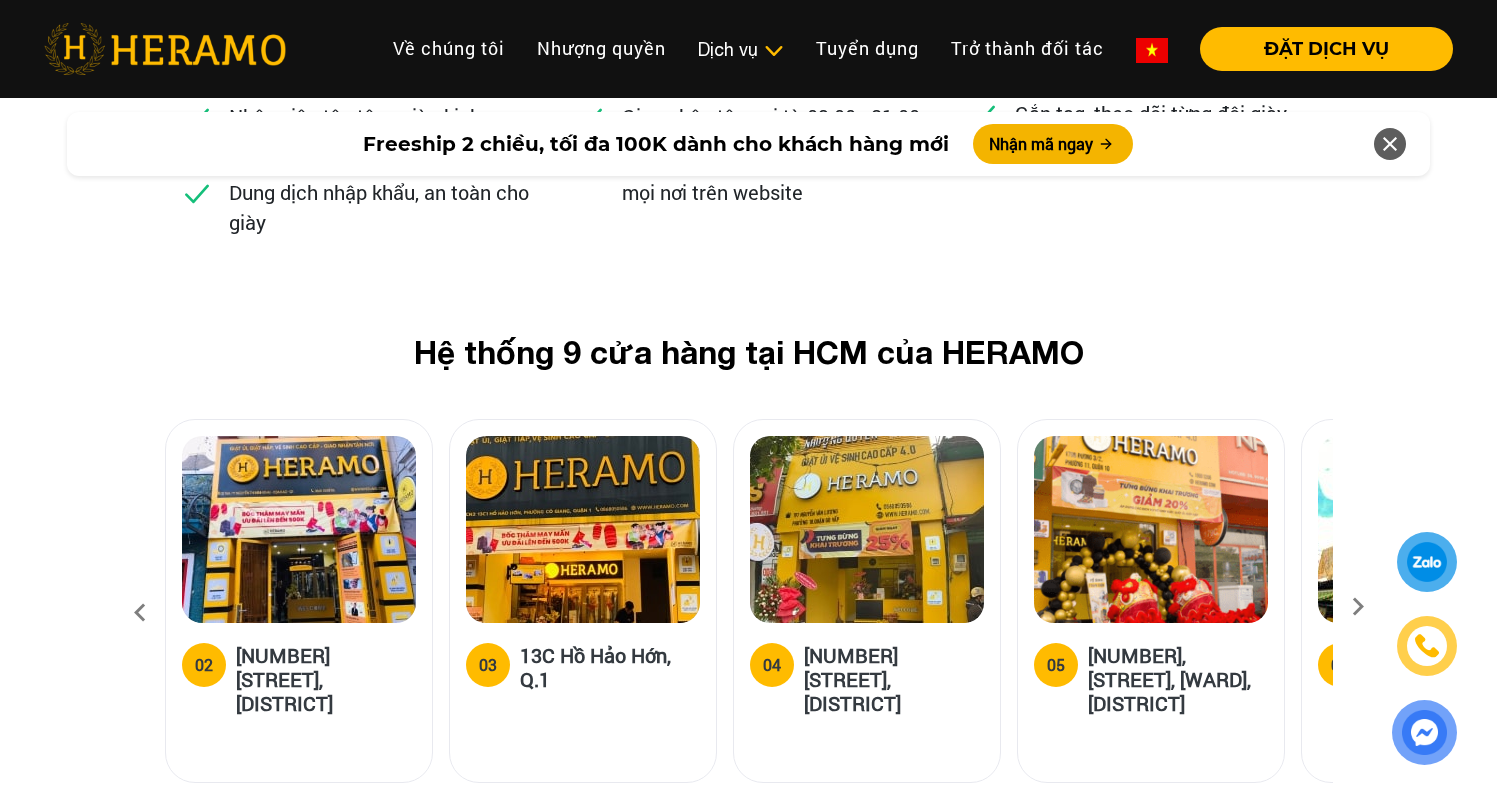 click at bounding box center [1358, 613] 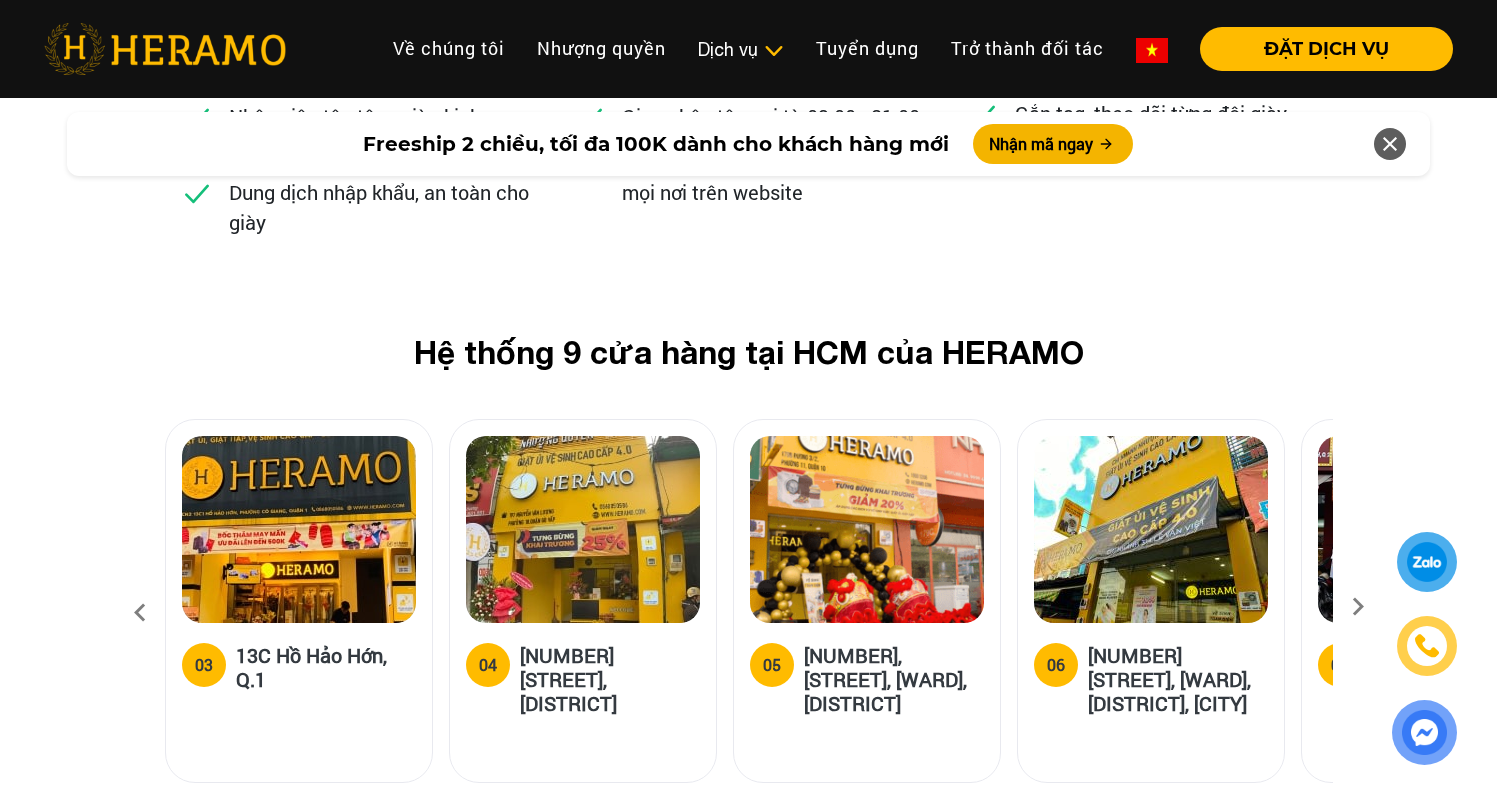 click at bounding box center [1358, 613] 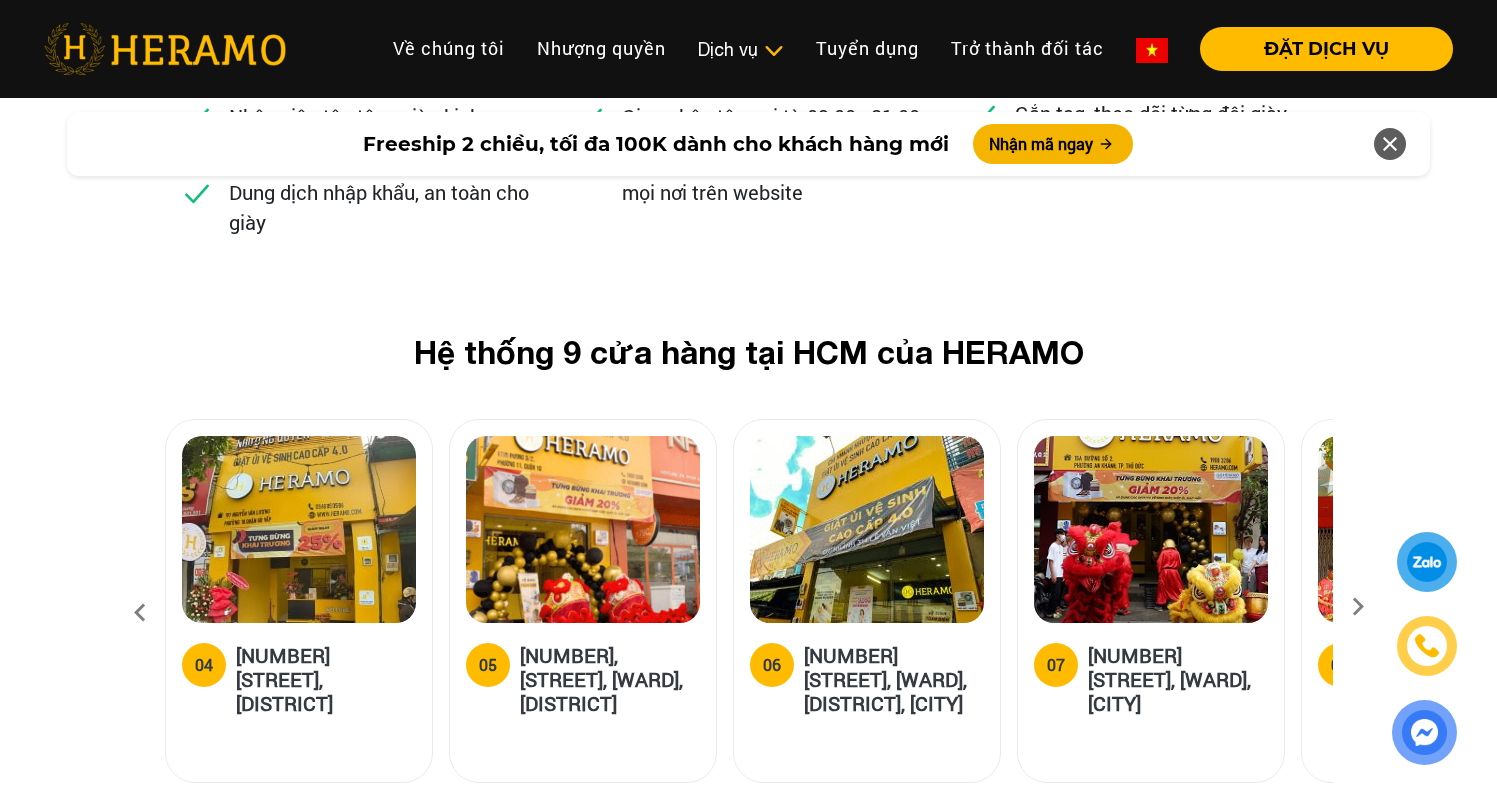 click at bounding box center [1358, 613] 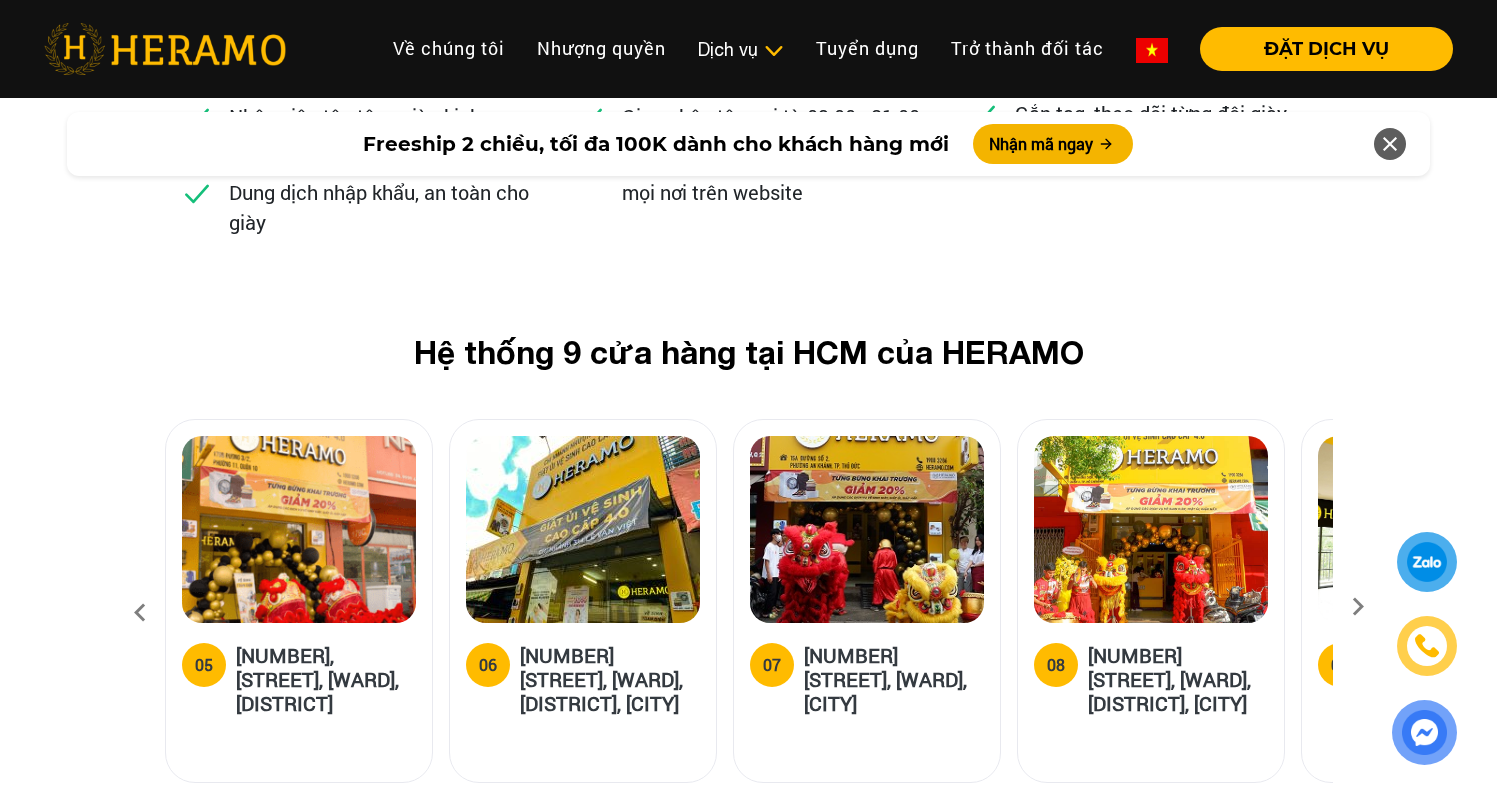 click at bounding box center [1358, 613] 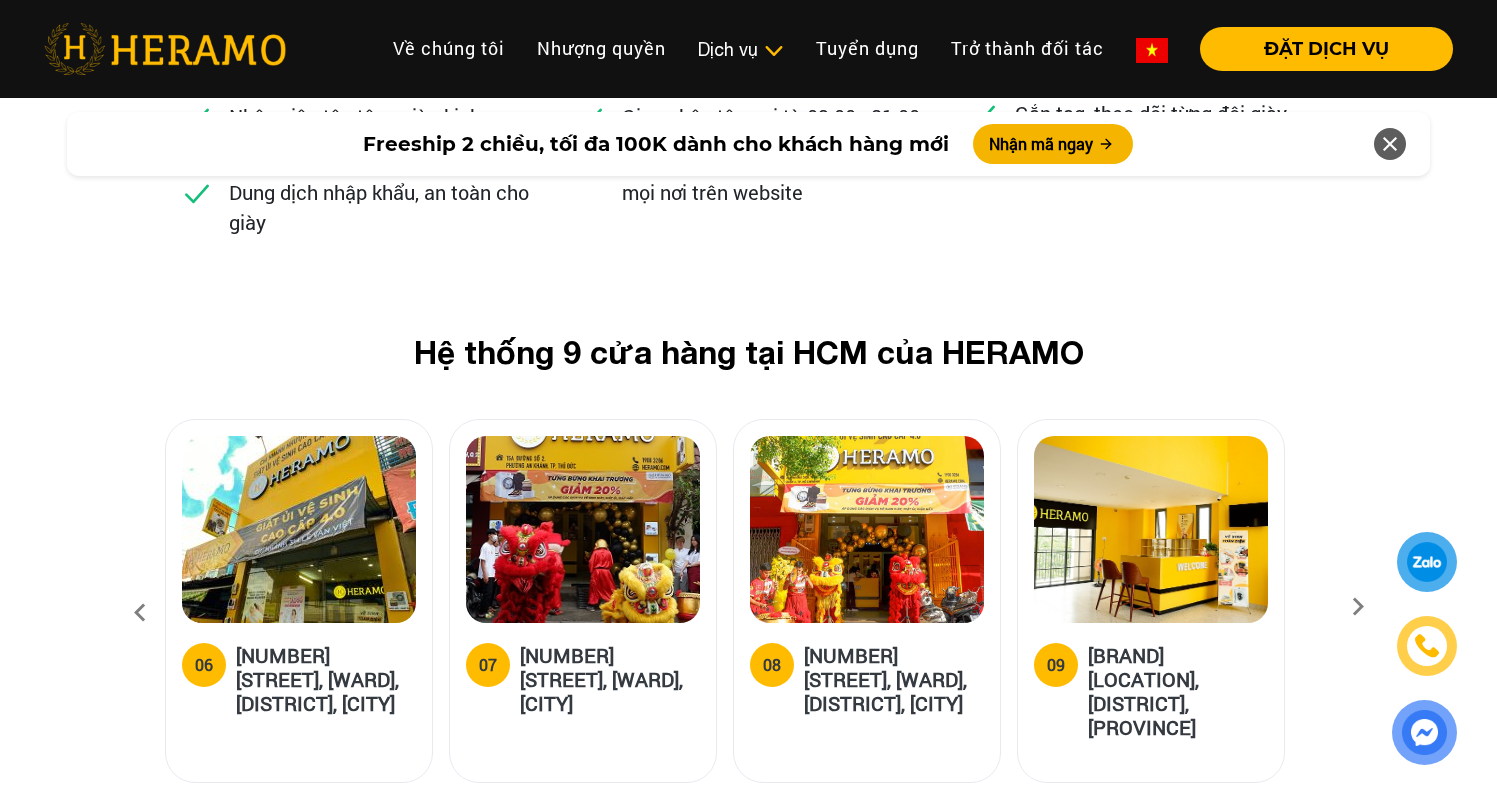click at bounding box center (1358, 613) 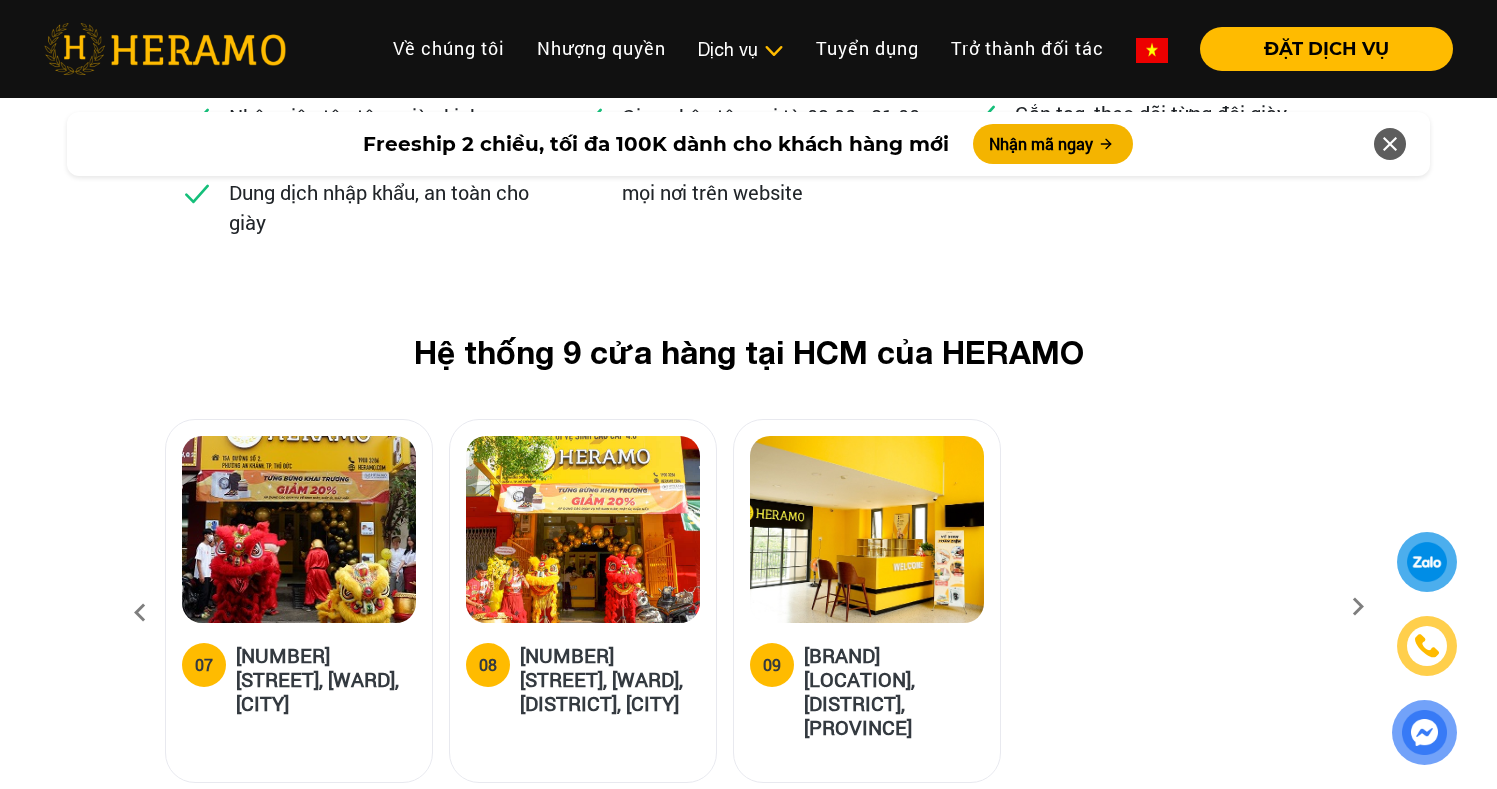 click at bounding box center [140, 613] 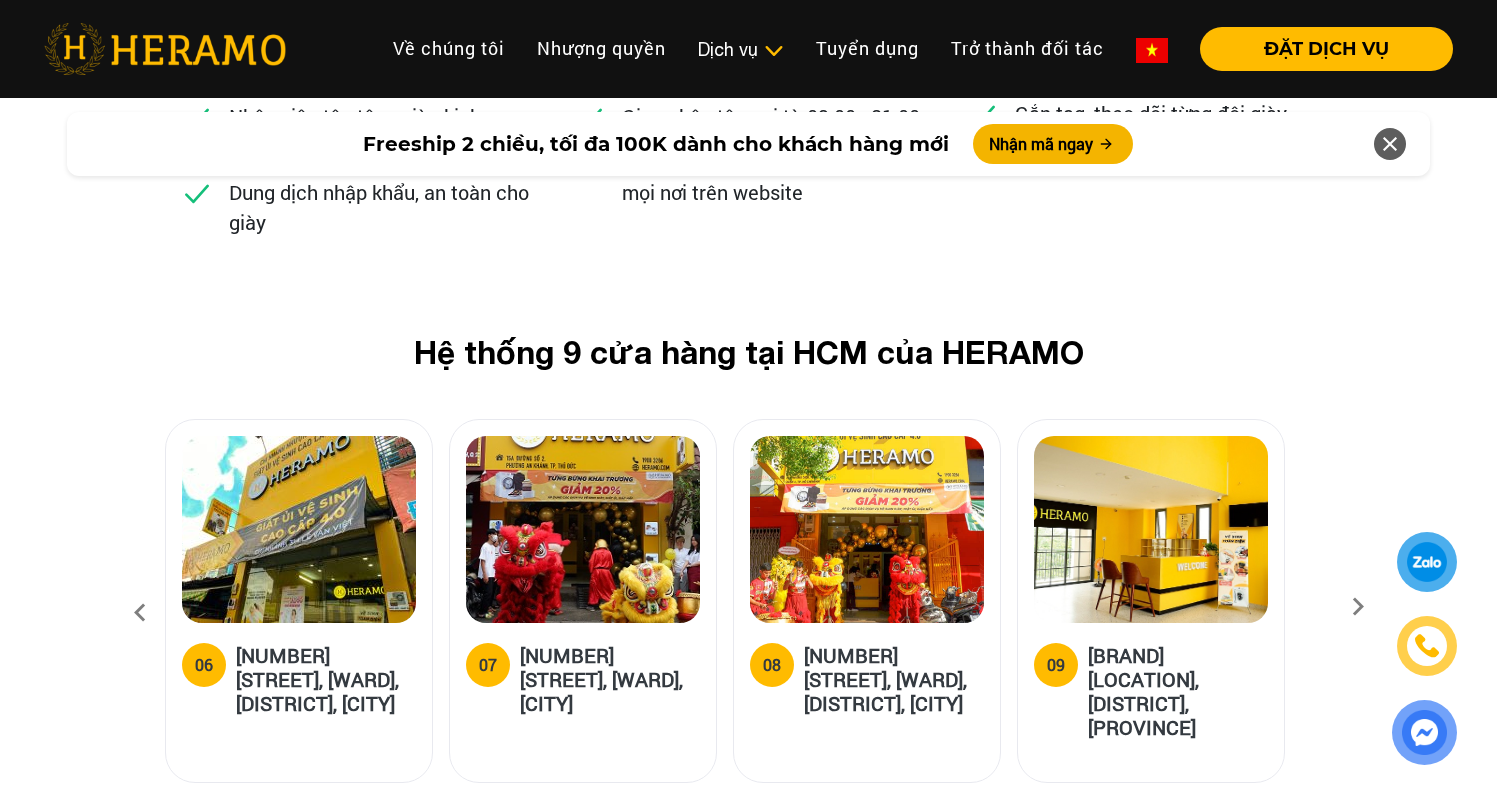 click at bounding box center [140, 613] 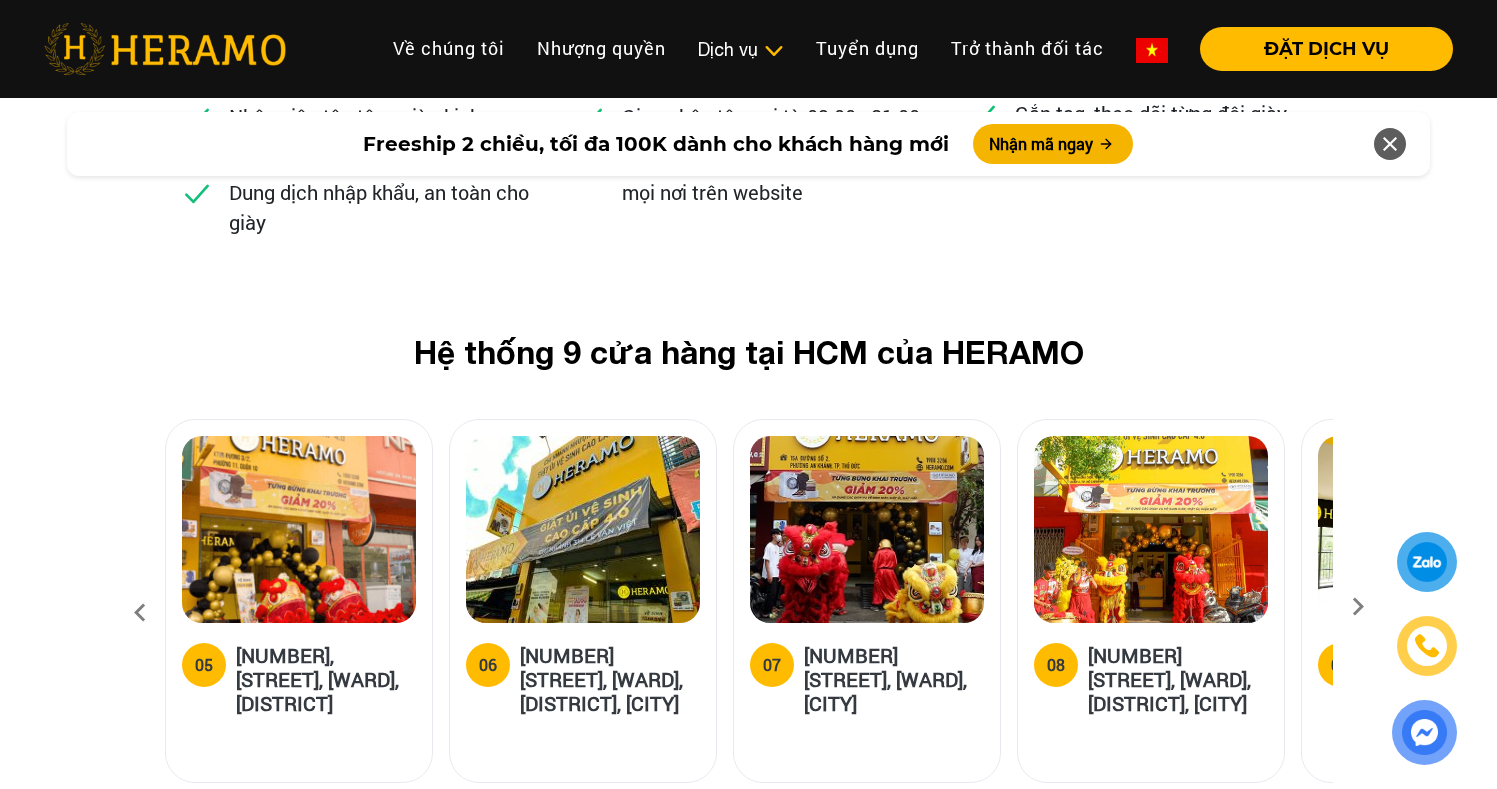 click at bounding box center (140, 613) 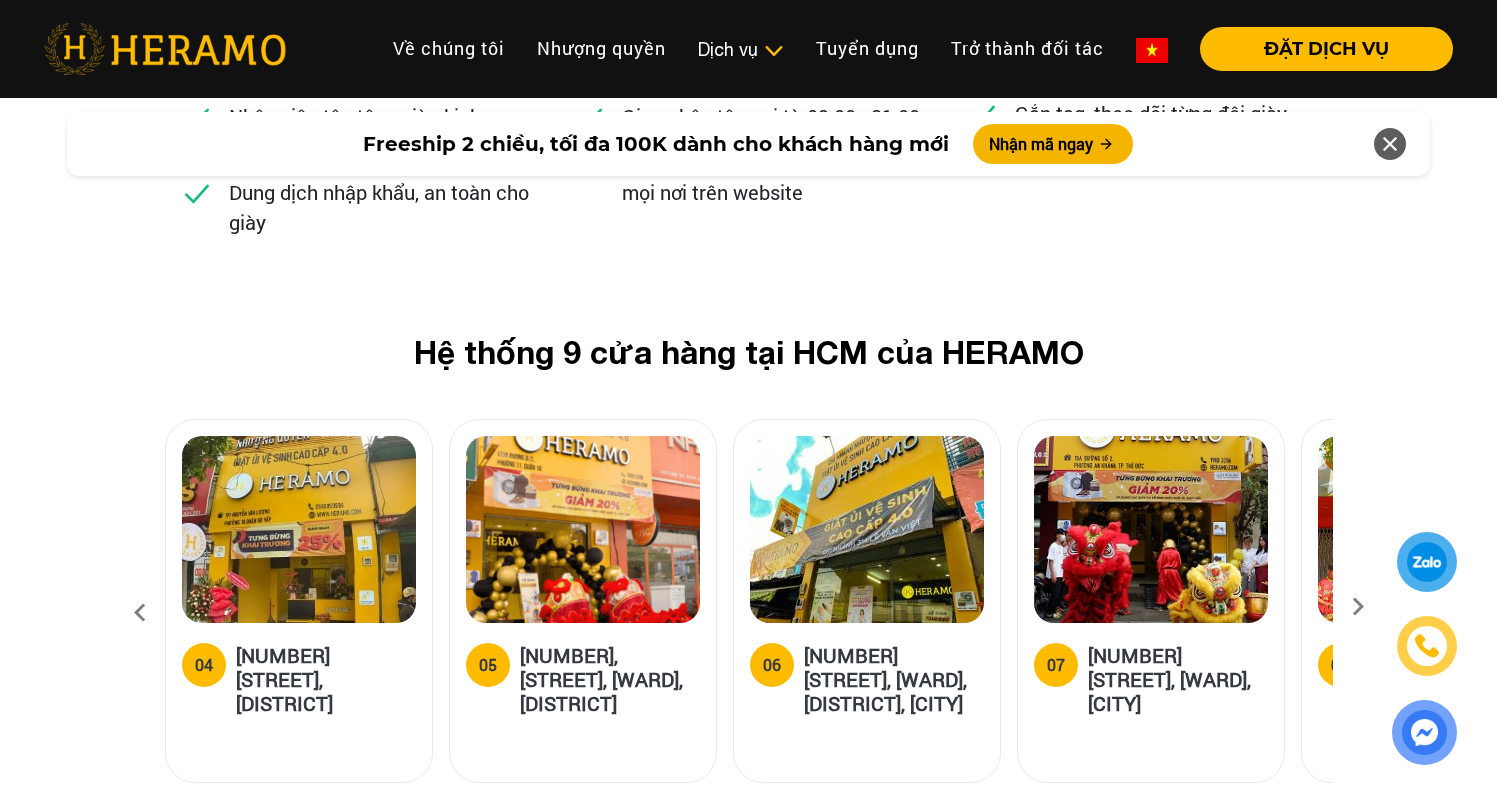 click at bounding box center [140, 613] 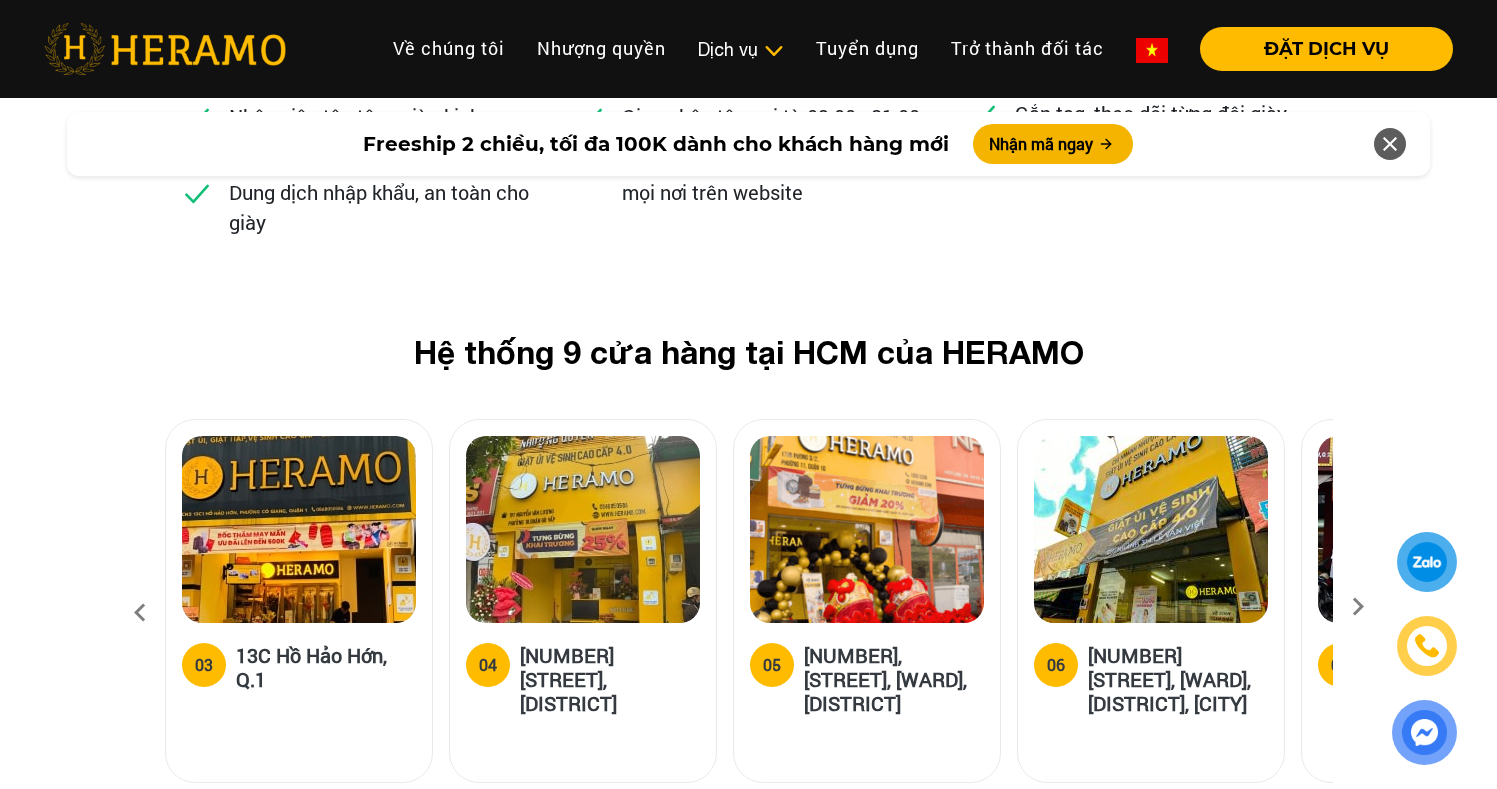 click at bounding box center [140, 613] 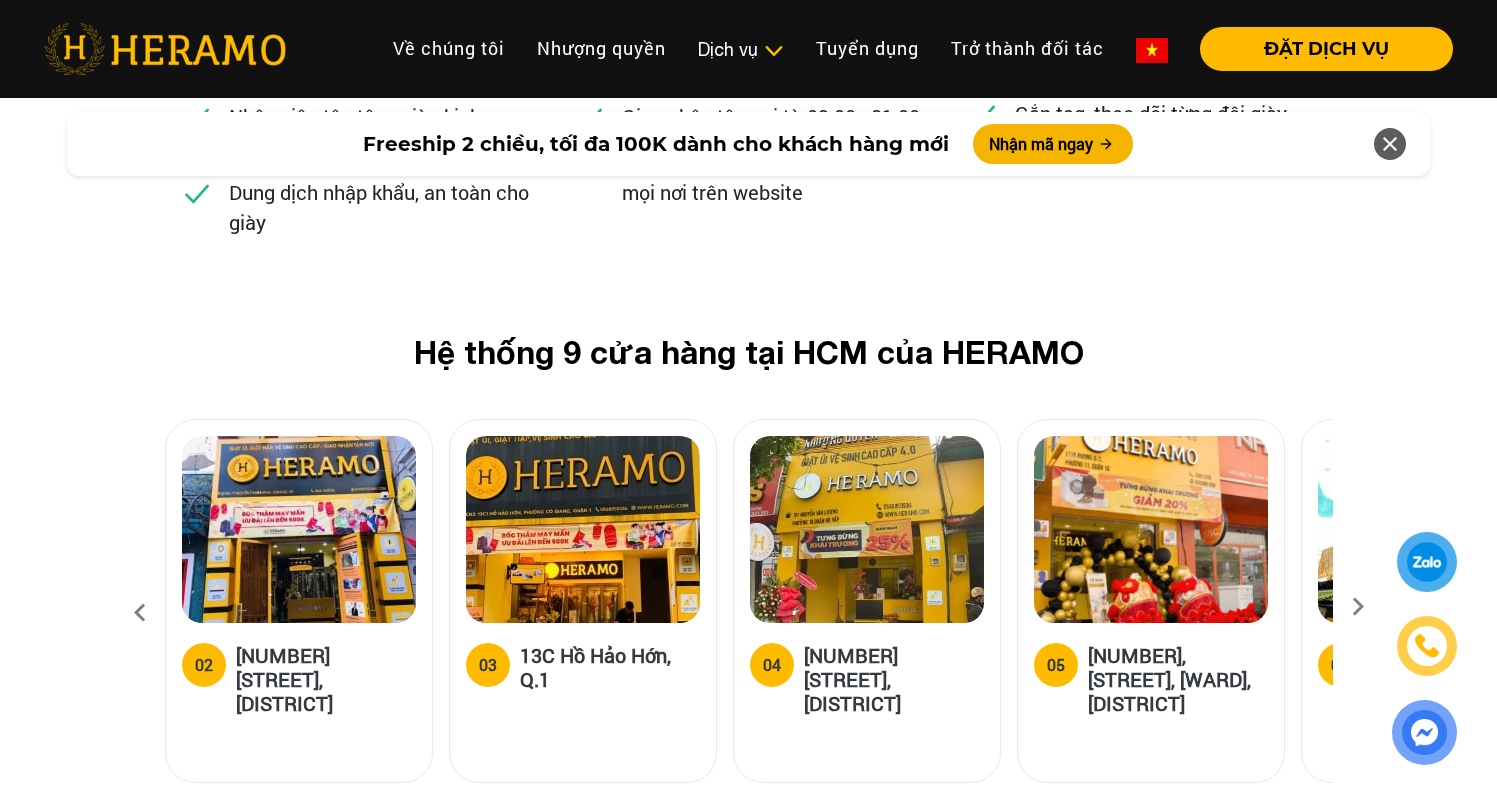click at bounding box center (140, 613) 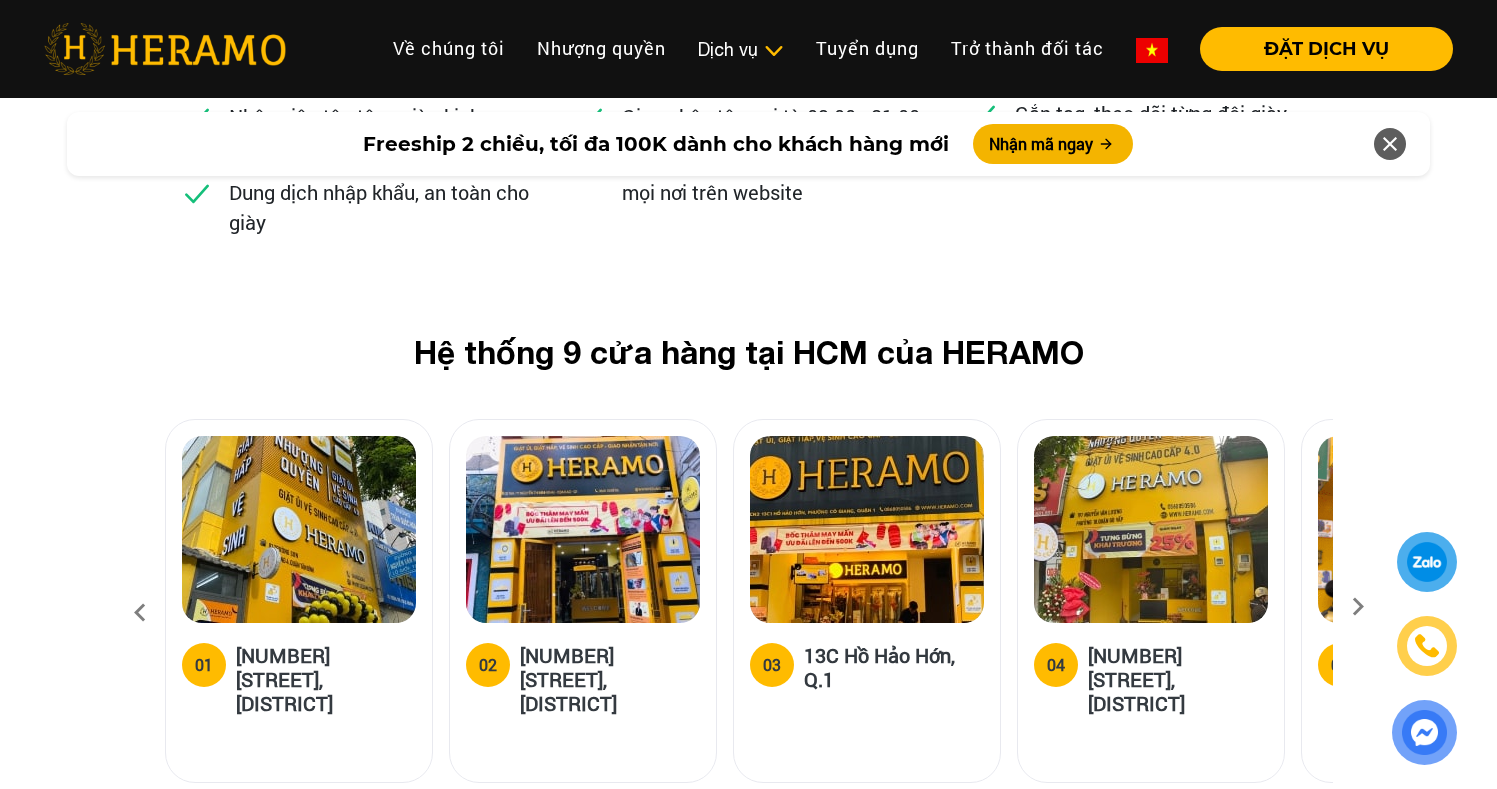 click at bounding box center (140, 613) 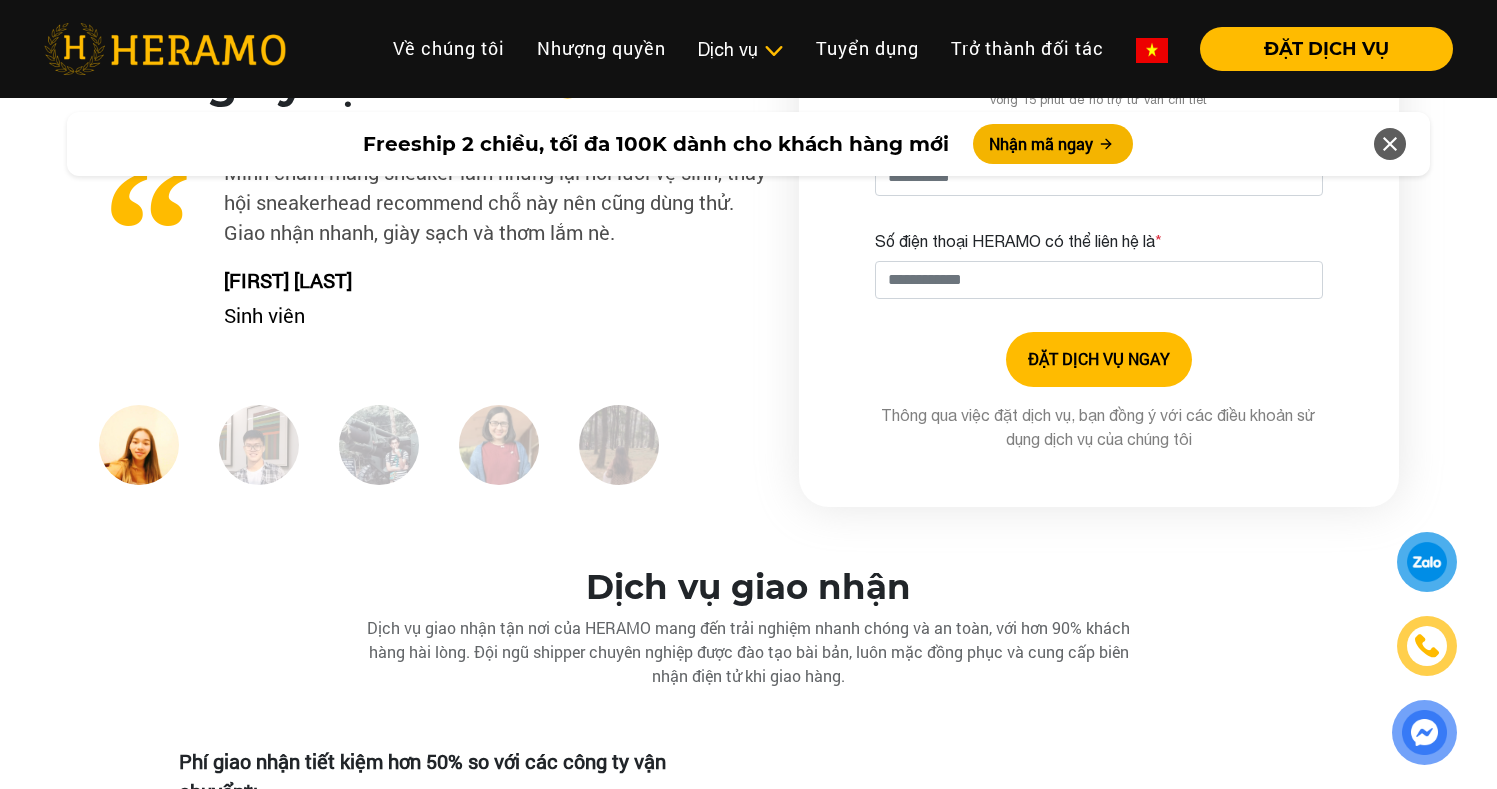 scroll, scrollTop: 5390, scrollLeft: 0, axis: vertical 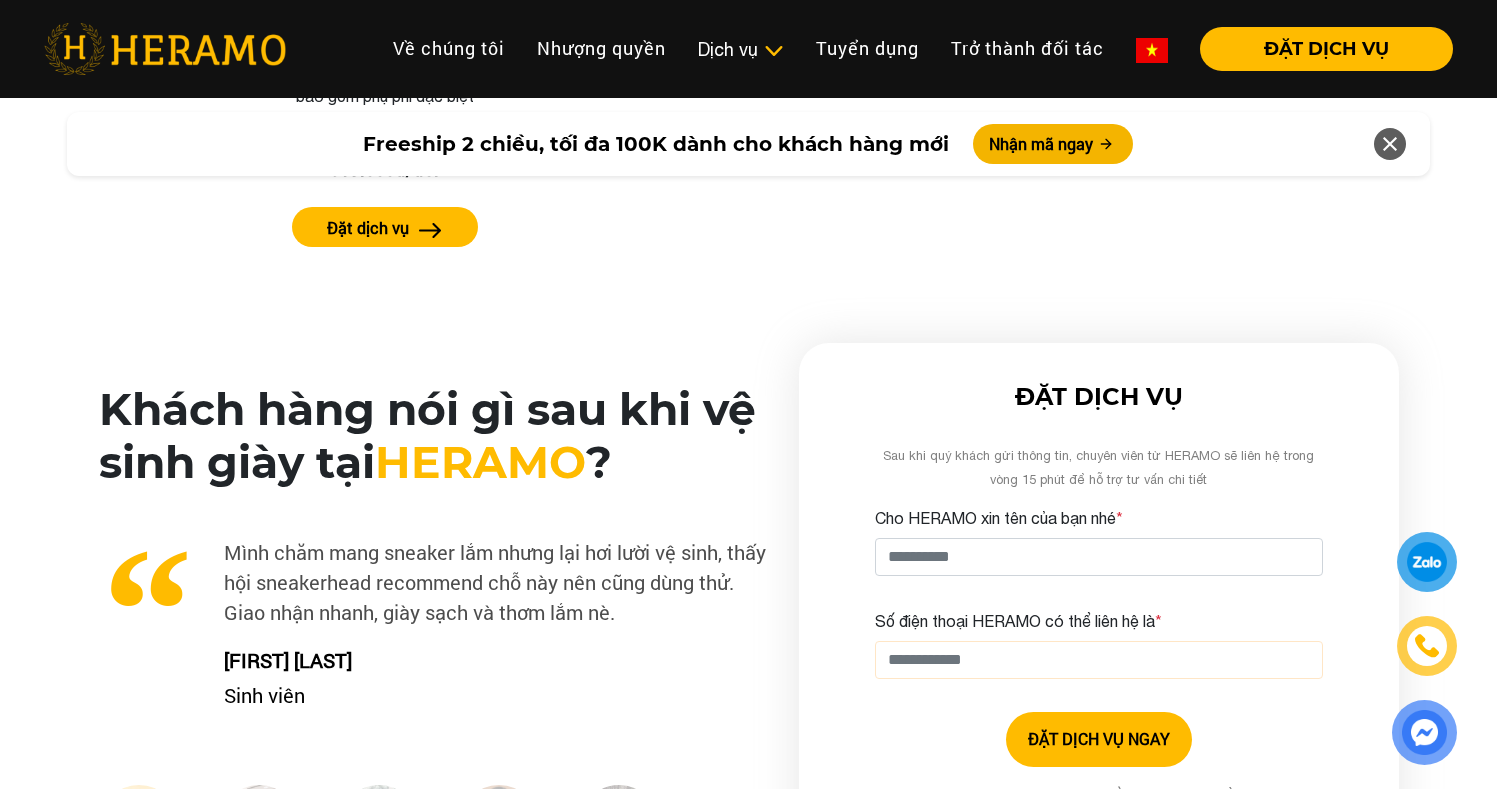 click on "Số điện thoại HERAMO có thể liên hệ là  [PHONE]" at bounding box center [1099, 660] 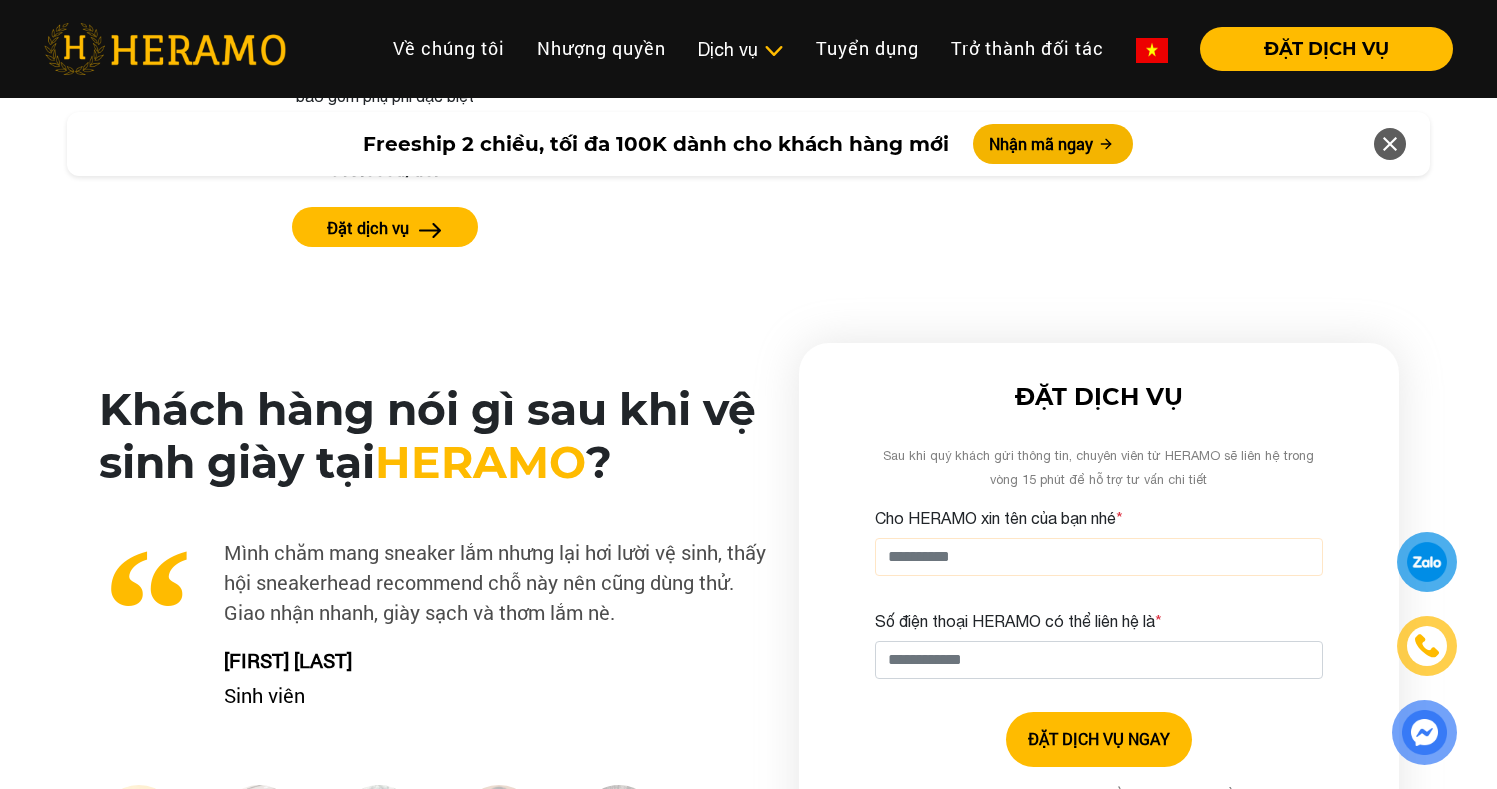 click on "Cho HERAMO xin tên của bạn nhé  [NAME]" at bounding box center [1099, 557] 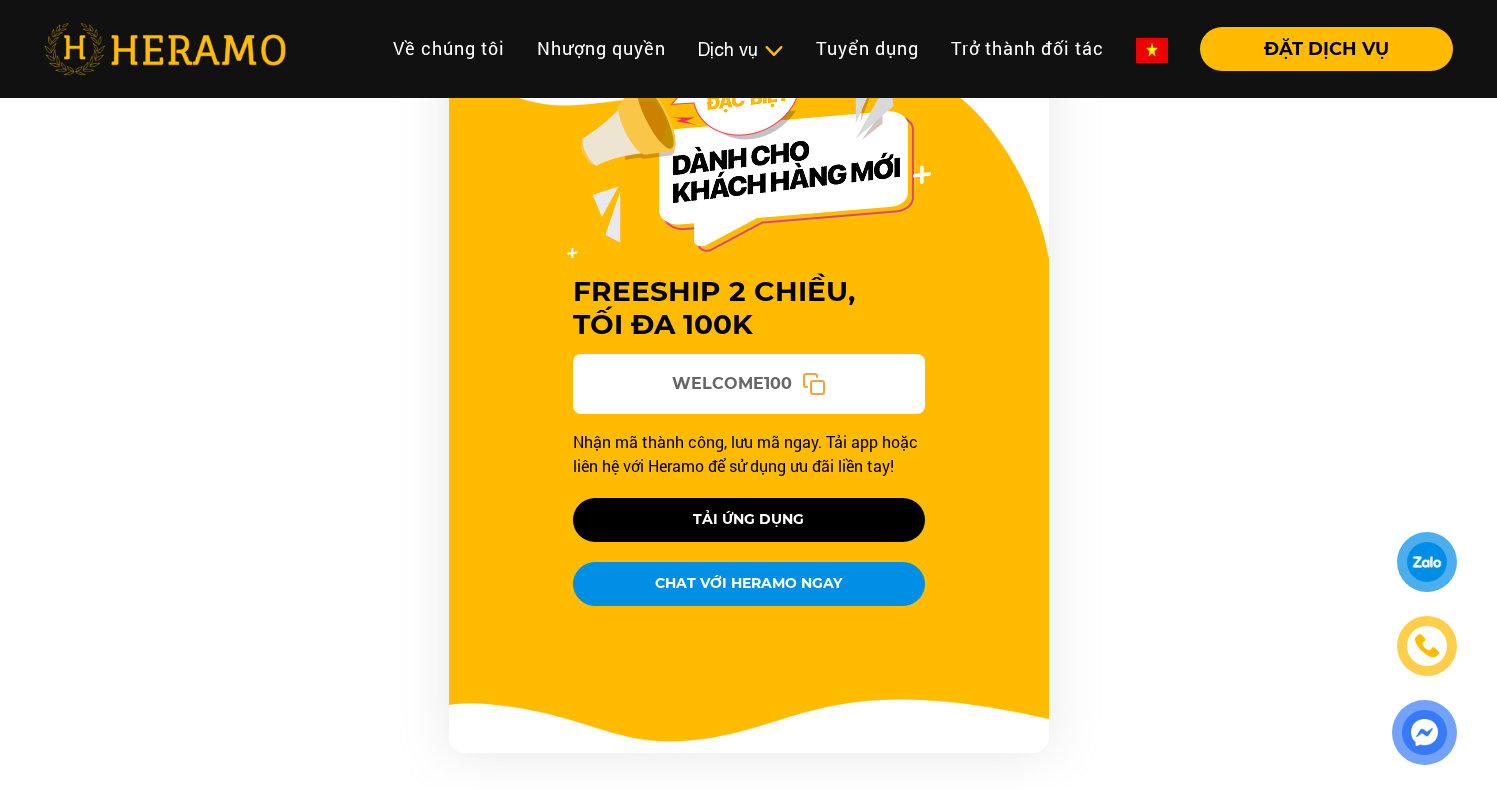 scroll, scrollTop: 1979, scrollLeft: 0, axis: vertical 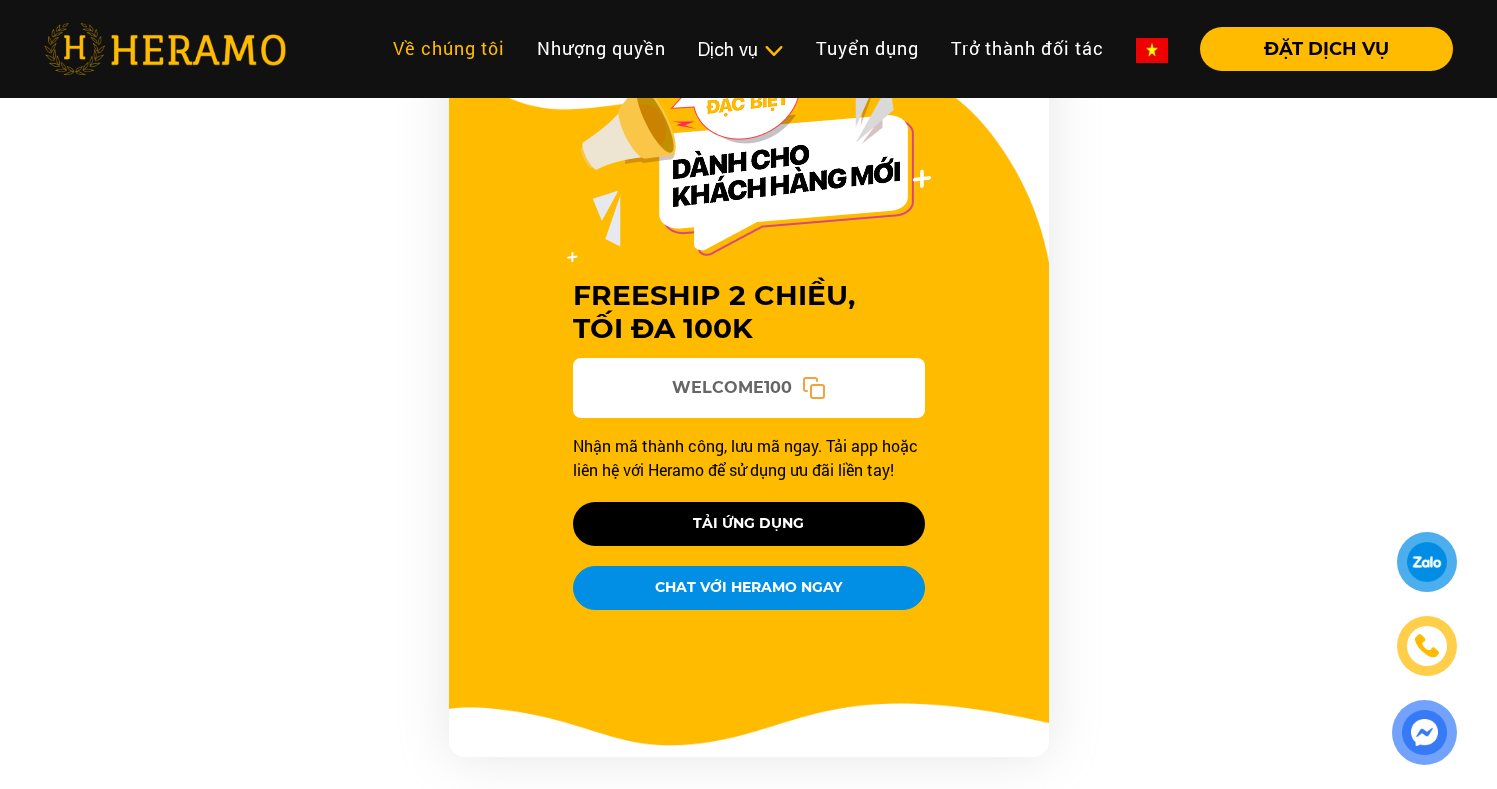 click on "Về chúng tôi" at bounding box center [449, 48] 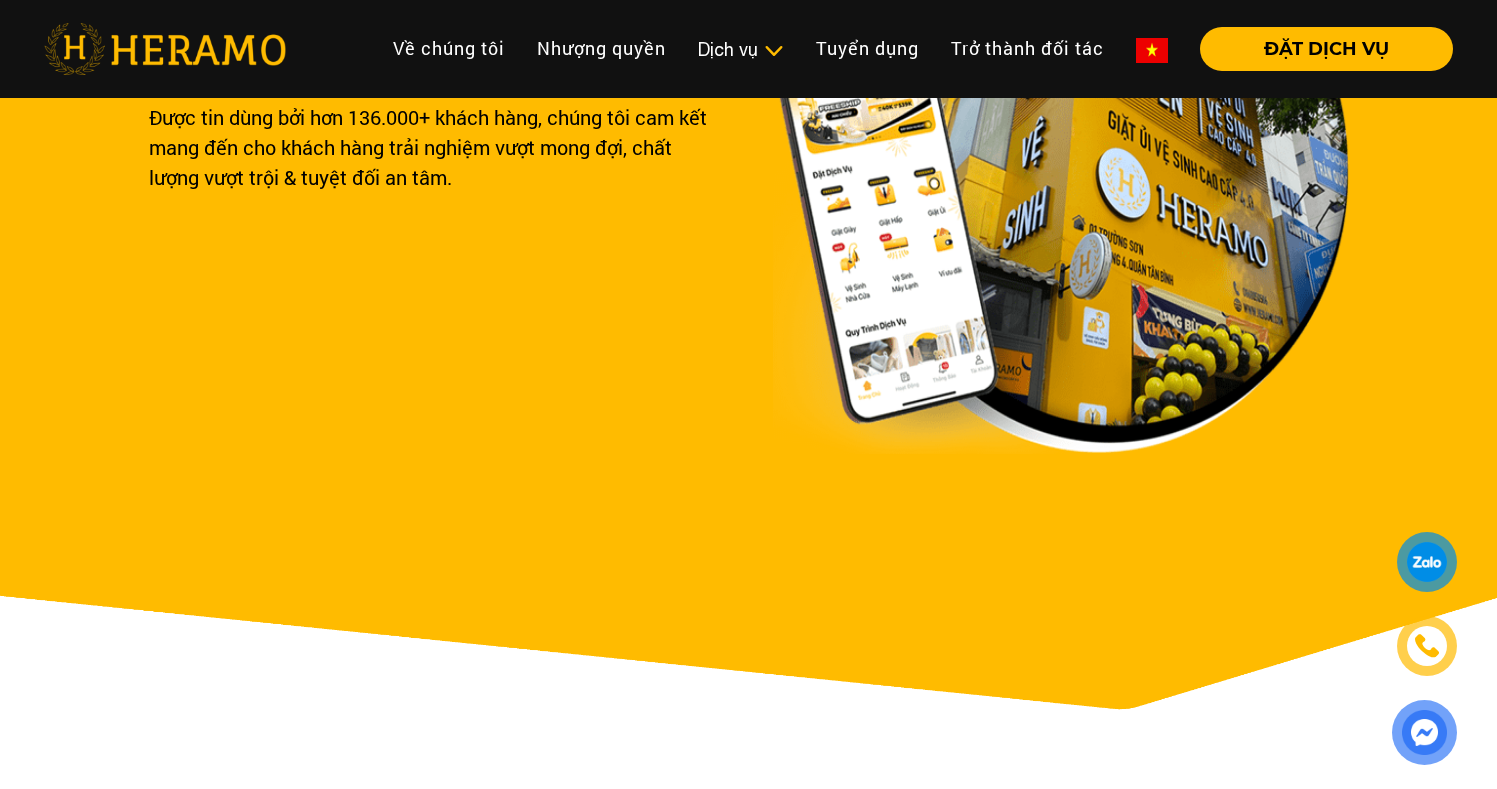 scroll, scrollTop: 0, scrollLeft: 0, axis: both 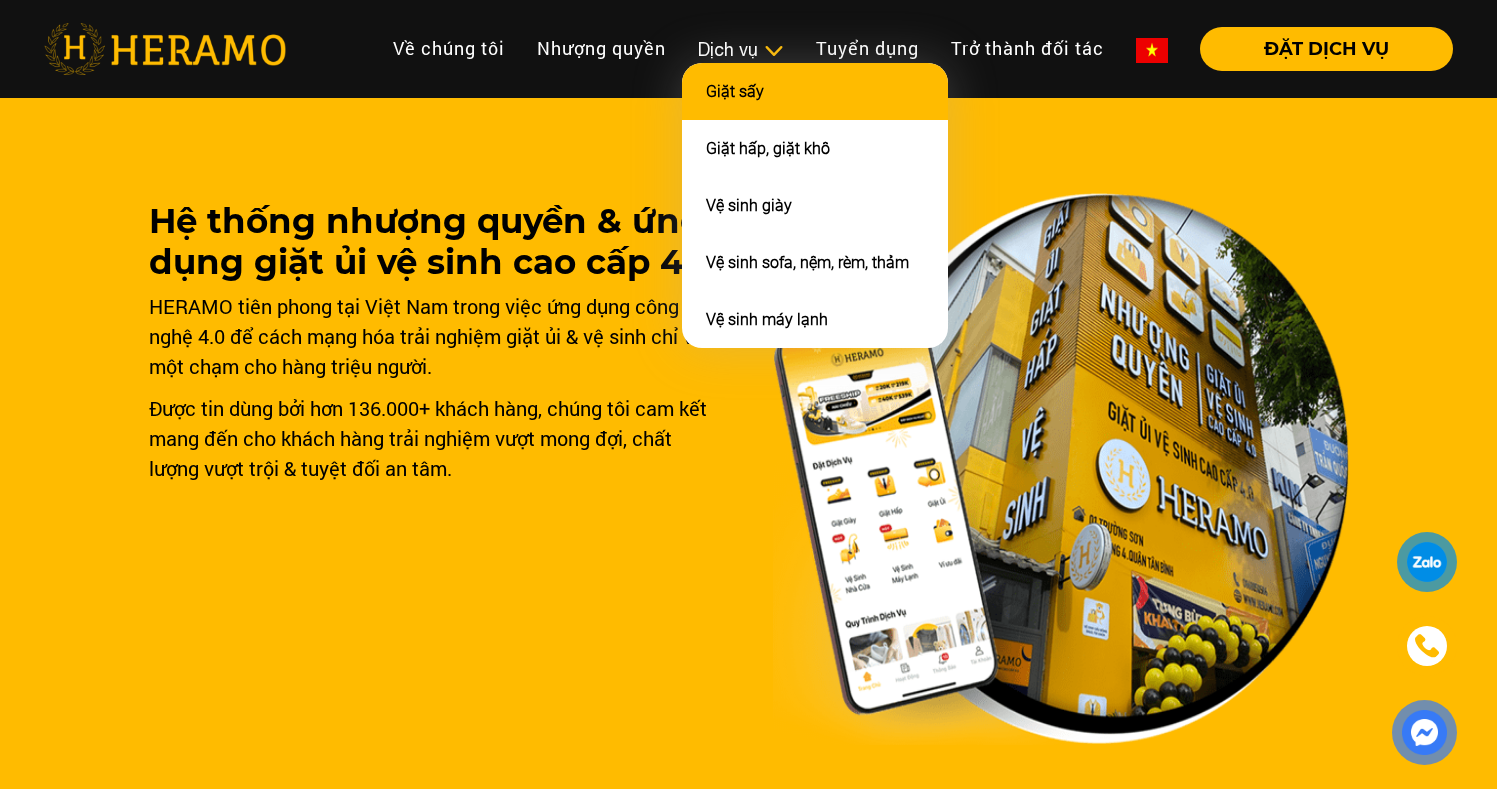 click on "Giặt sấy" at bounding box center [815, 91] 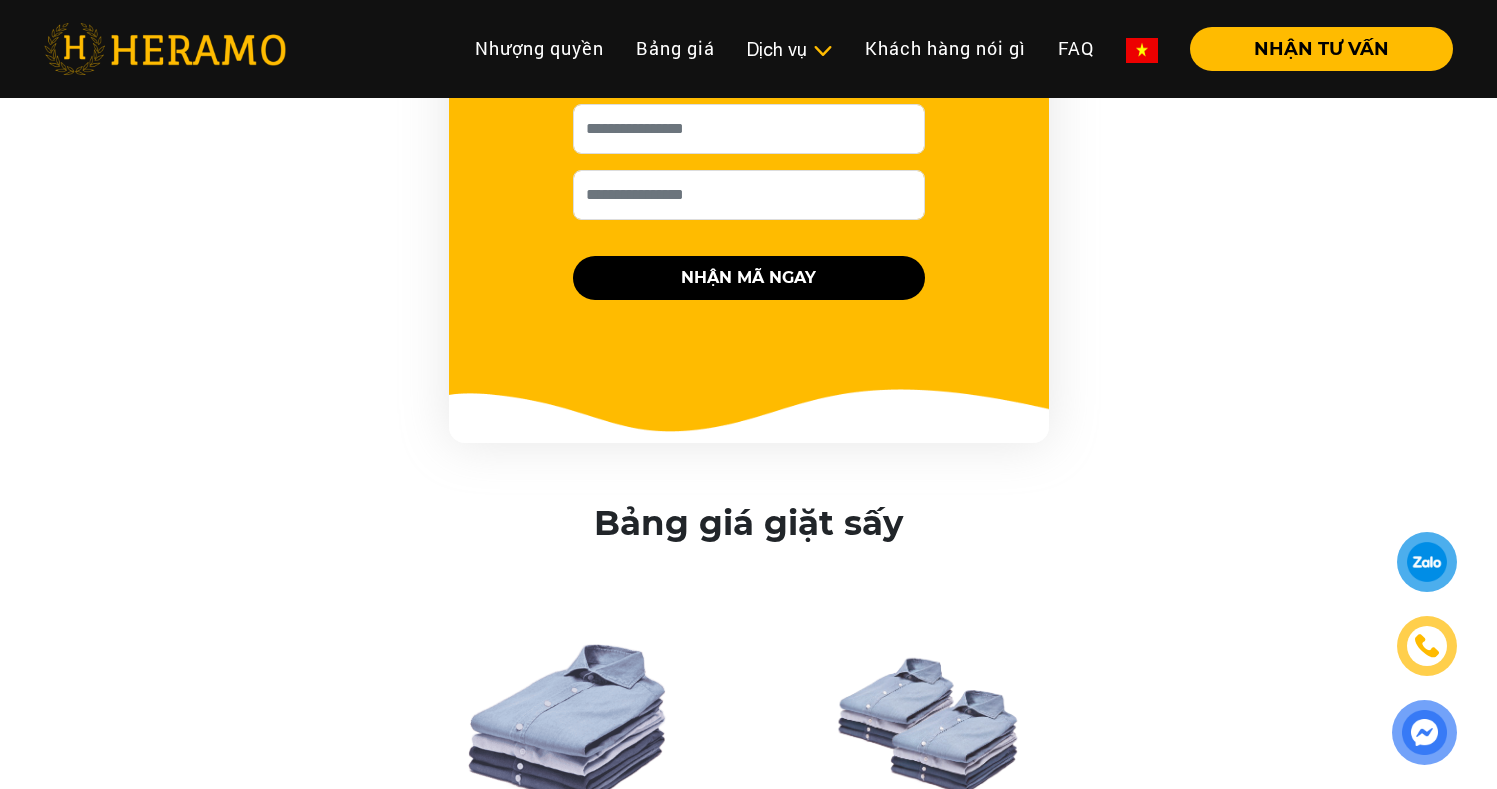scroll, scrollTop: 2368, scrollLeft: 0, axis: vertical 